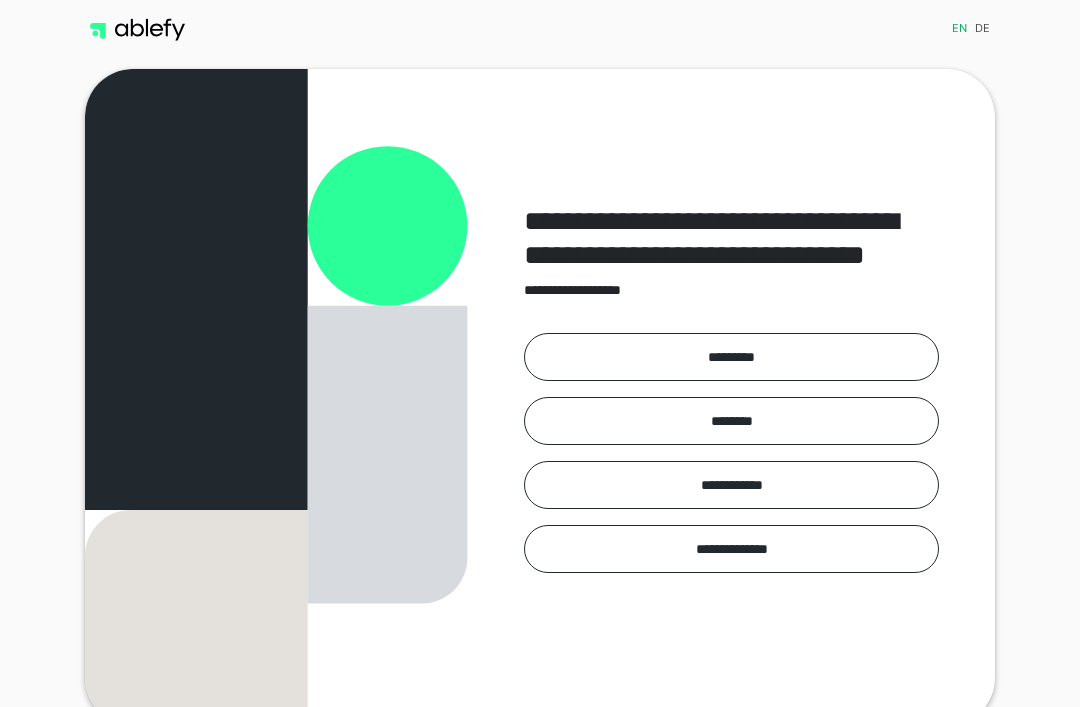 click on "*********" at bounding box center [731, 357] 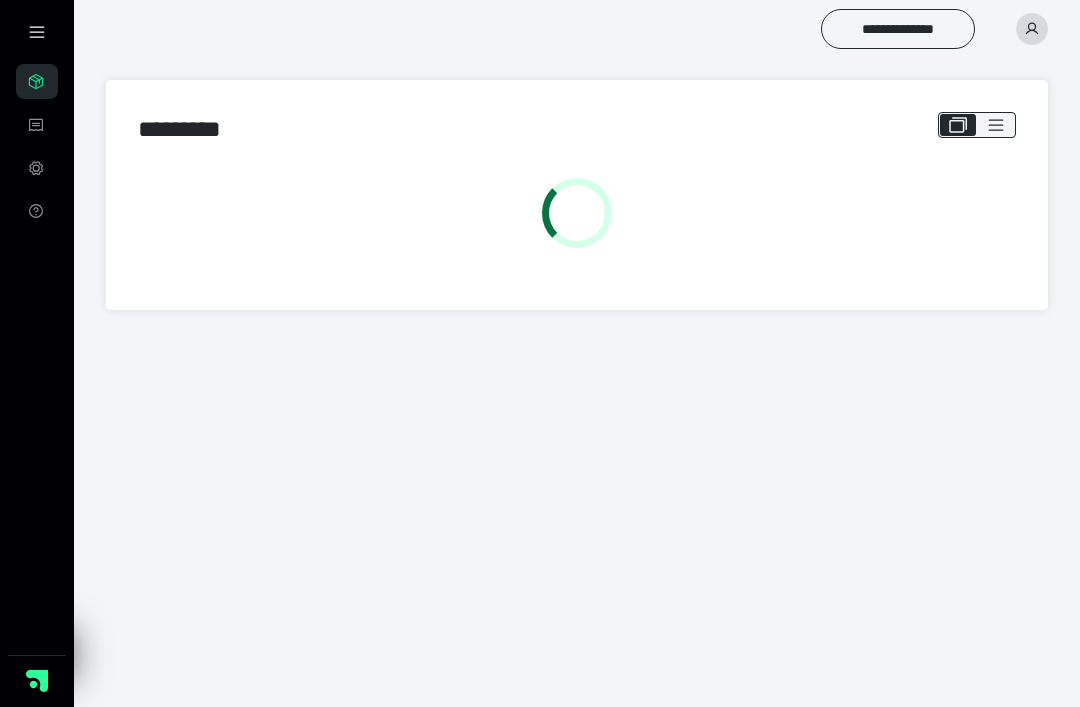 scroll, scrollTop: 0, scrollLeft: 0, axis: both 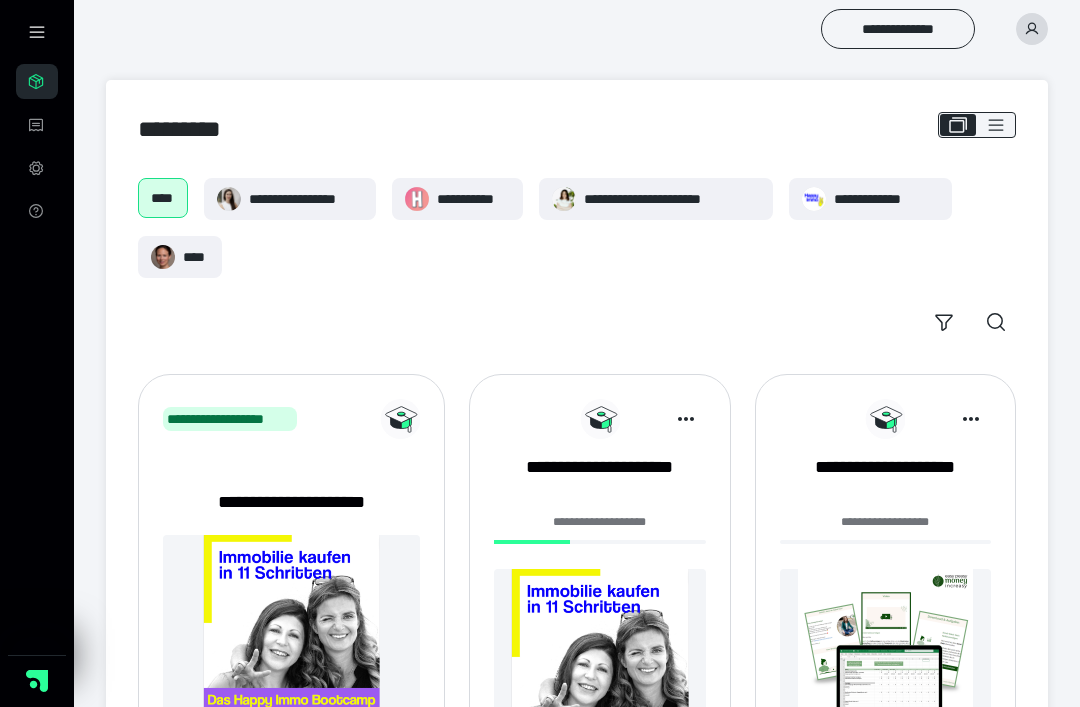 click on "**********" at bounding box center [886, 199] 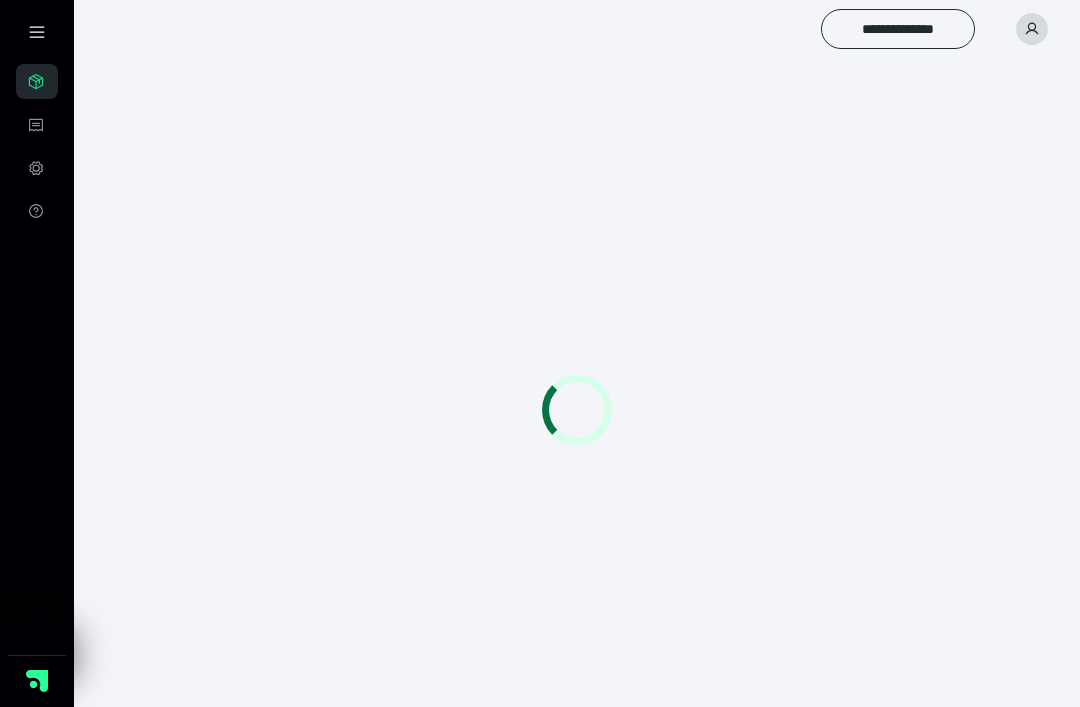 scroll, scrollTop: 0, scrollLeft: 0, axis: both 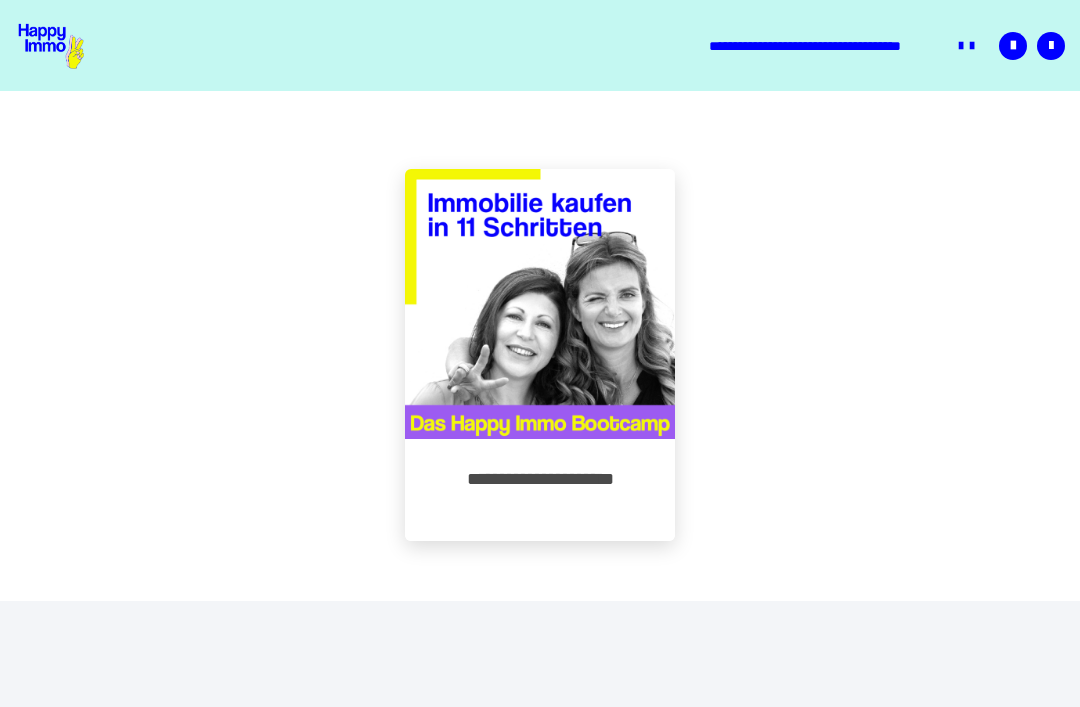 click on "**********" at bounding box center (540, 490) 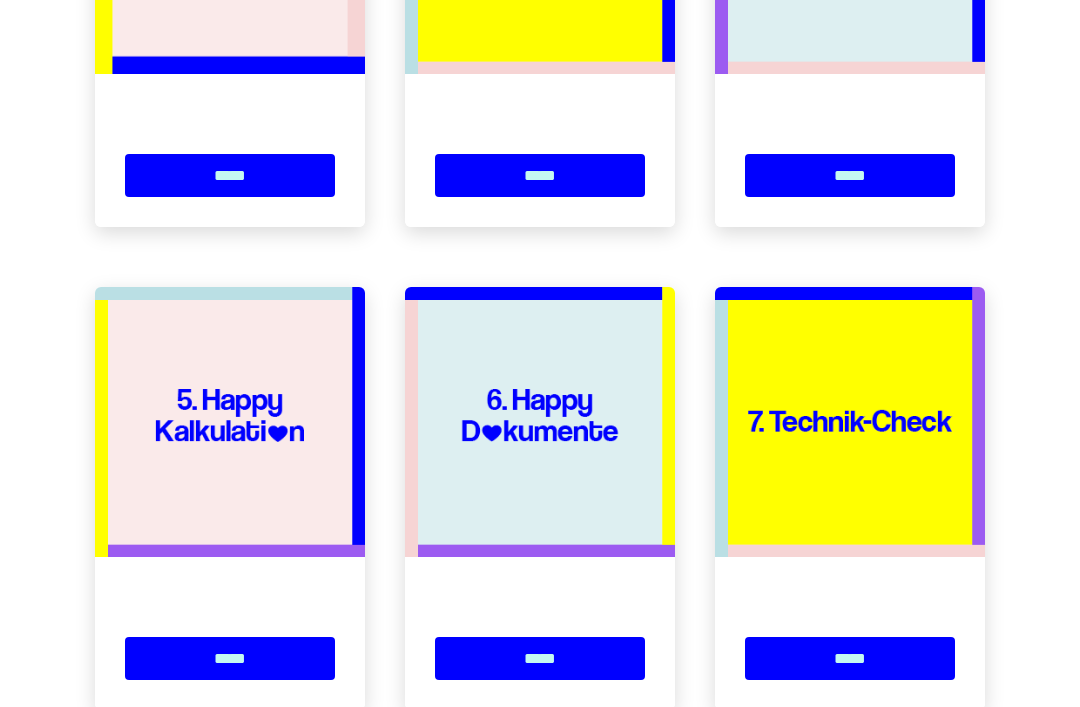 scroll, scrollTop: 983, scrollLeft: 0, axis: vertical 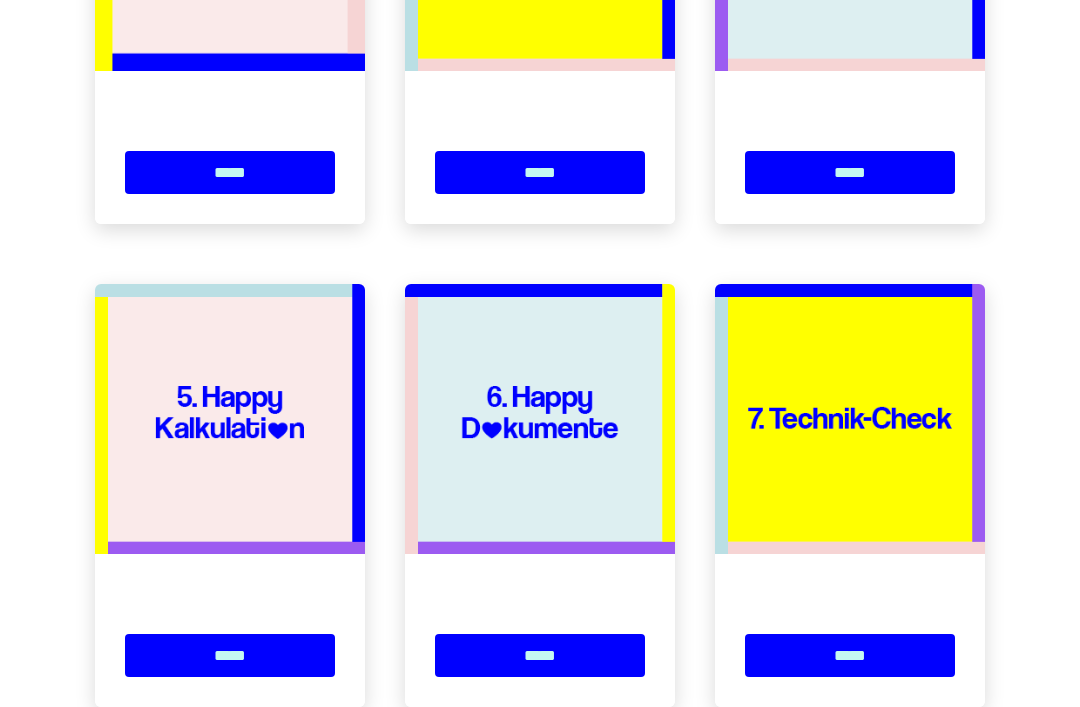 click at bounding box center [230, 419] 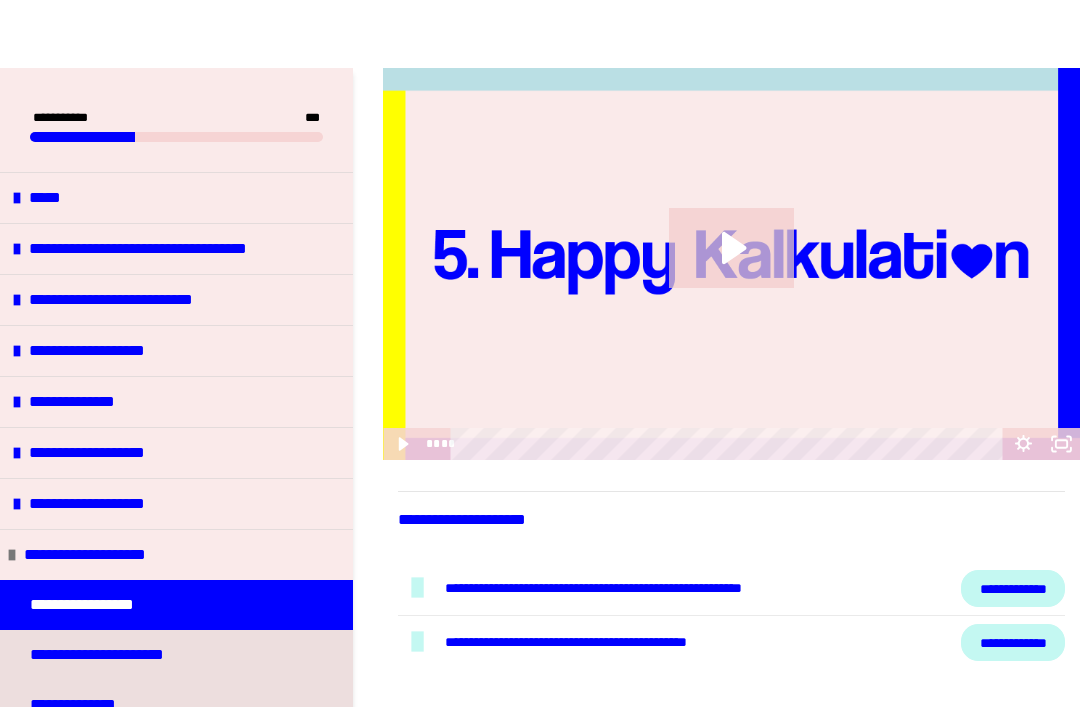 scroll, scrollTop: 245, scrollLeft: 0, axis: vertical 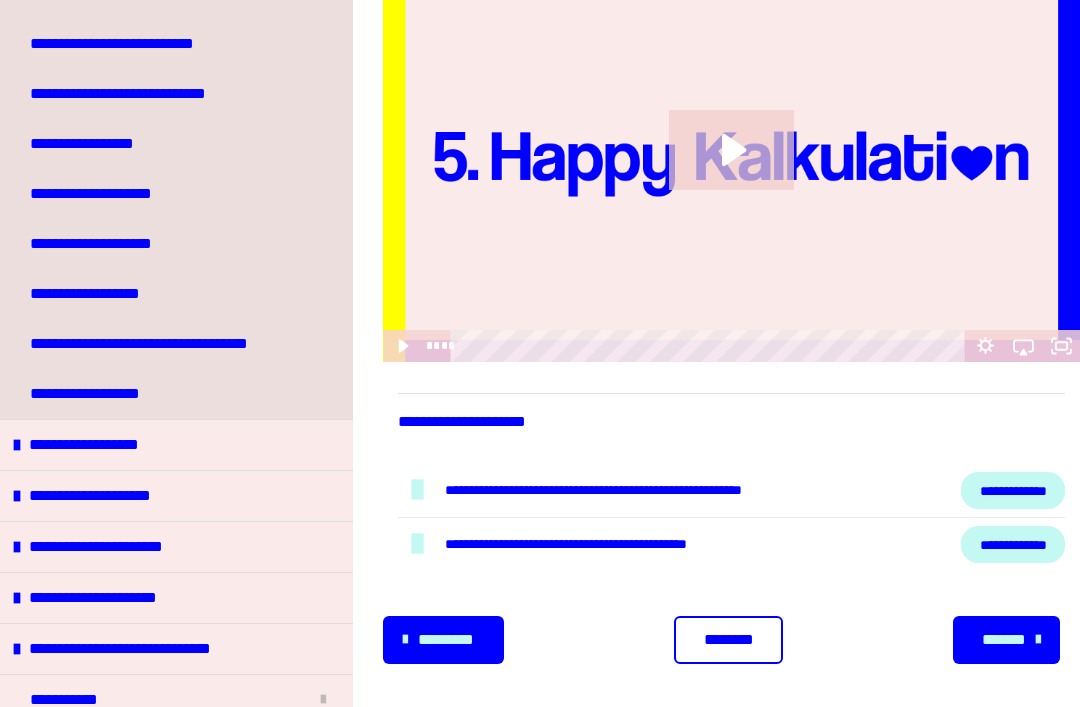 click on "**********" at bounding box center [167, 751] 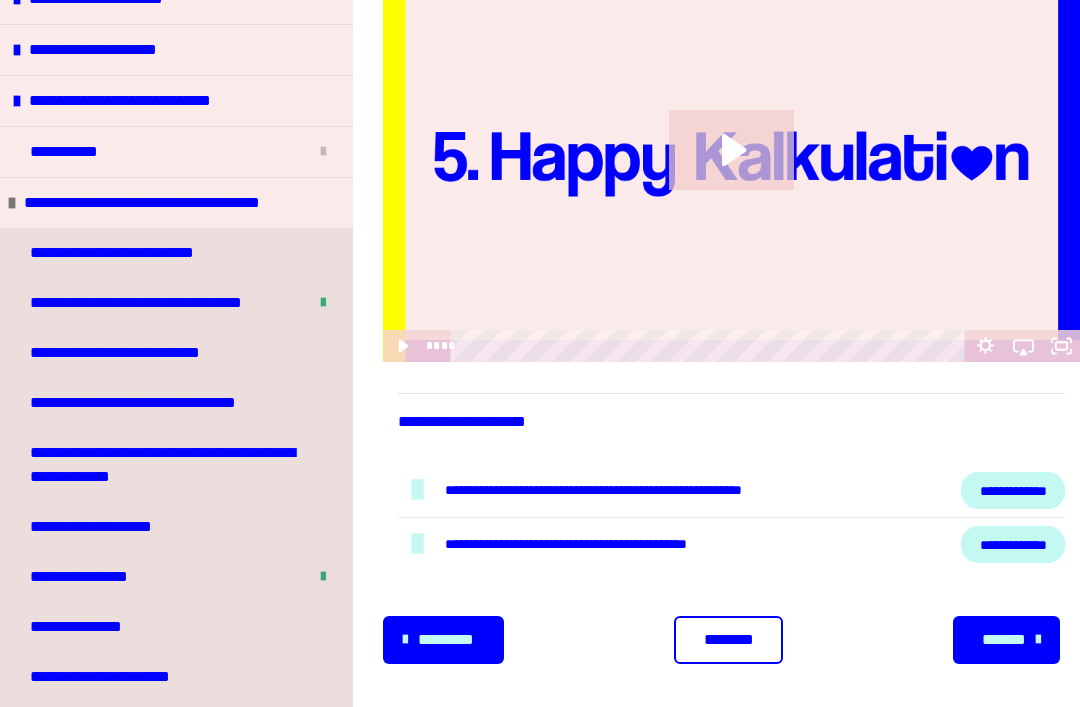scroll, scrollTop: 1291, scrollLeft: 0, axis: vertical 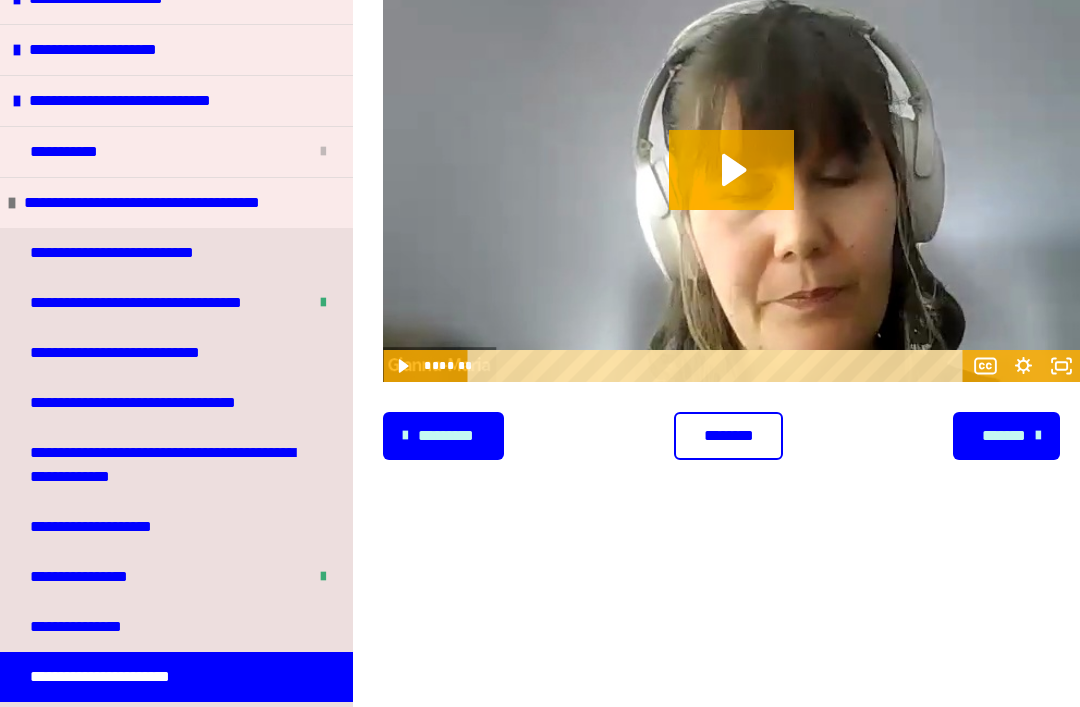 click 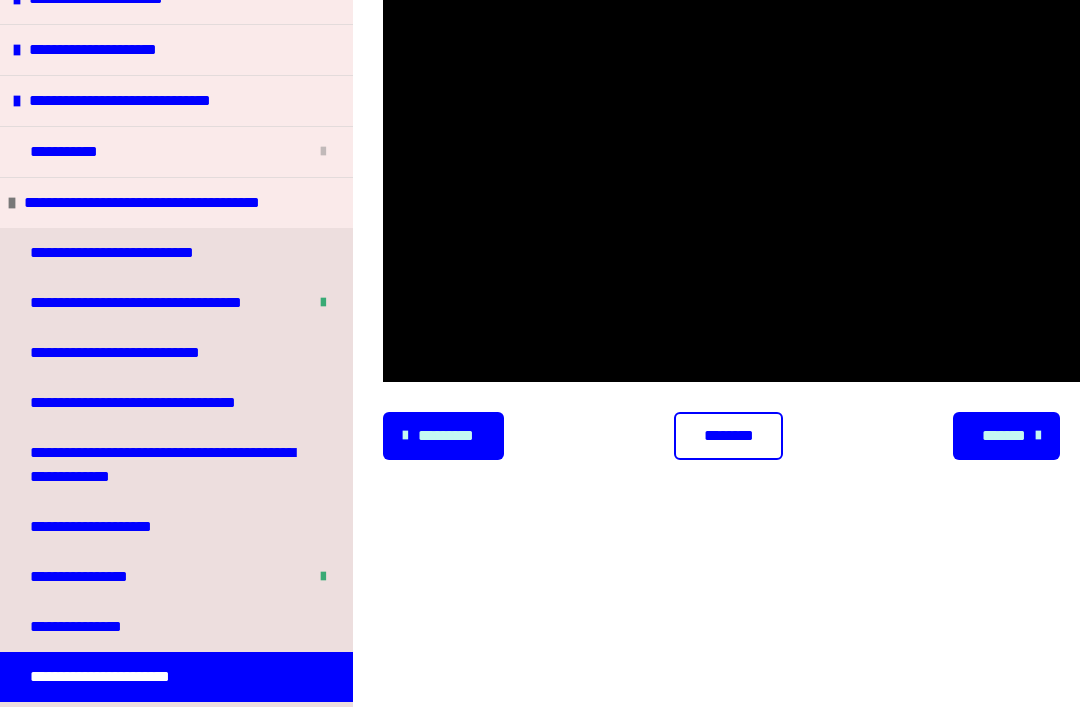 click at bounding box center (731, 186) 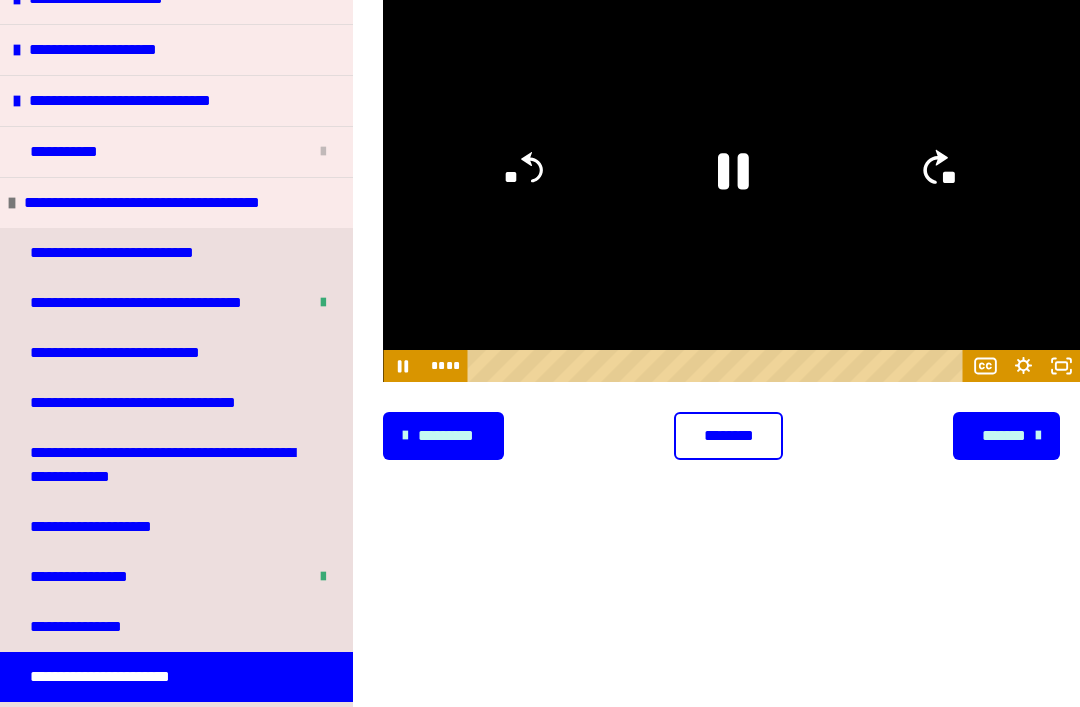 click on "**" 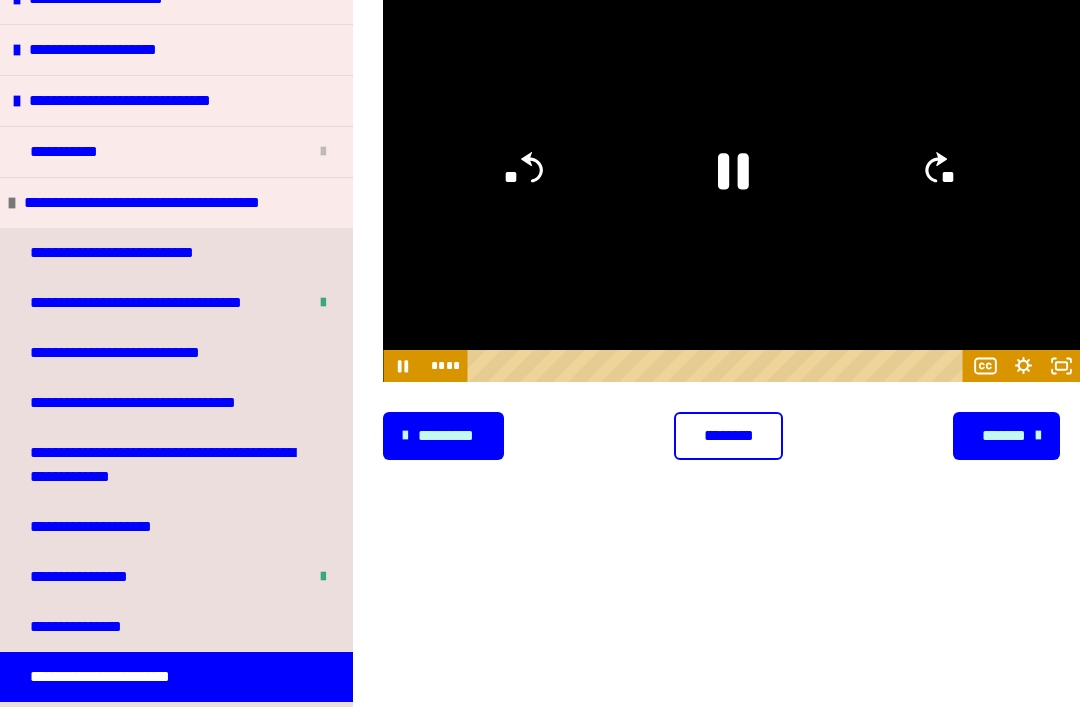 click on "**" 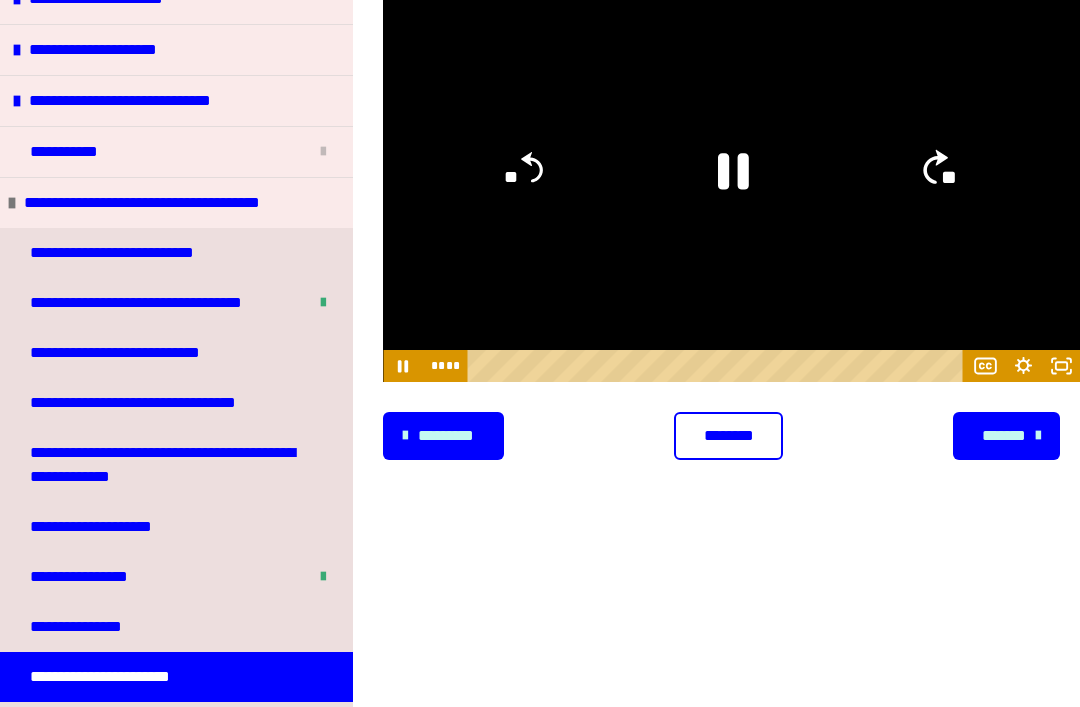 click on "**" 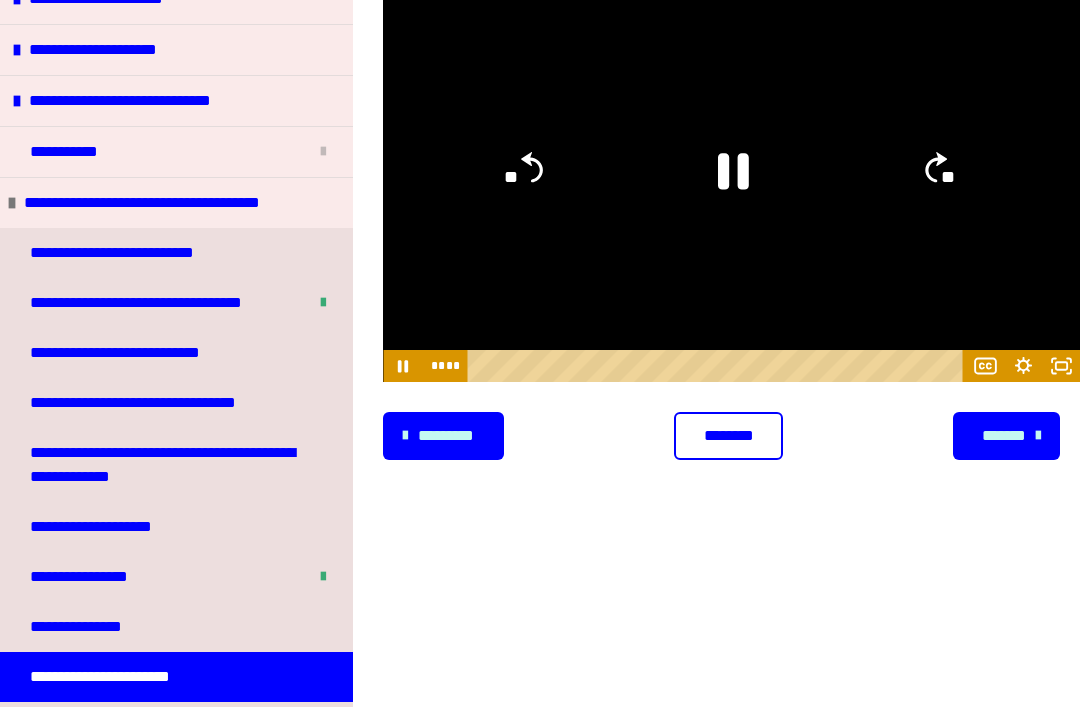 click on "**" 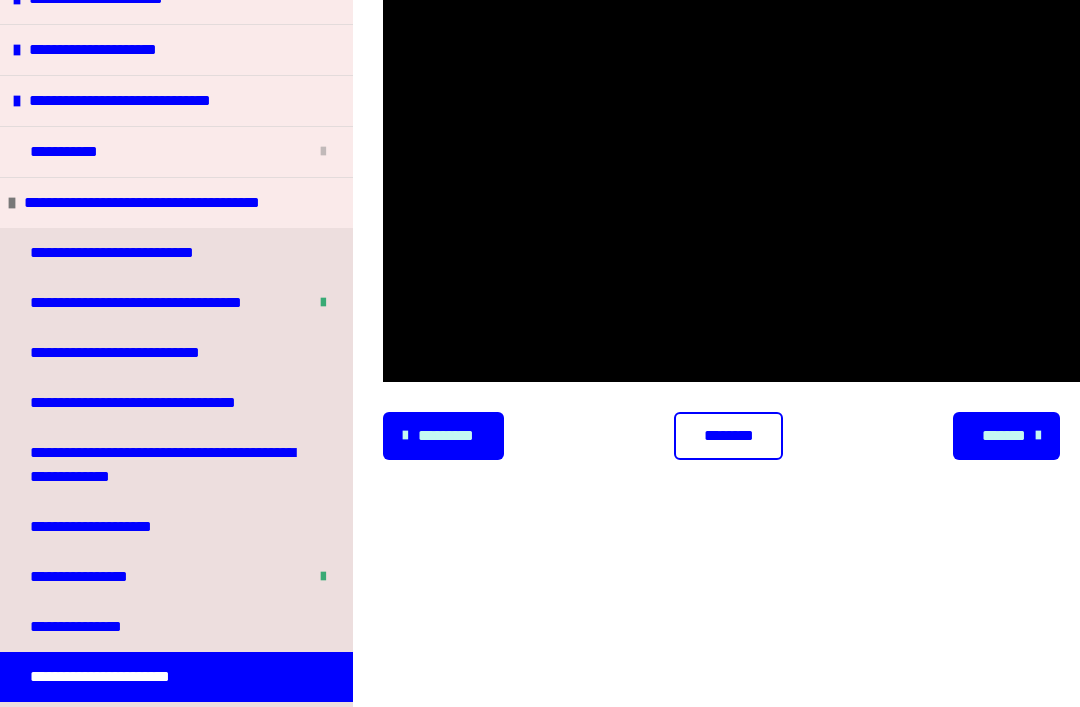 click at bounding box center (731, 186) 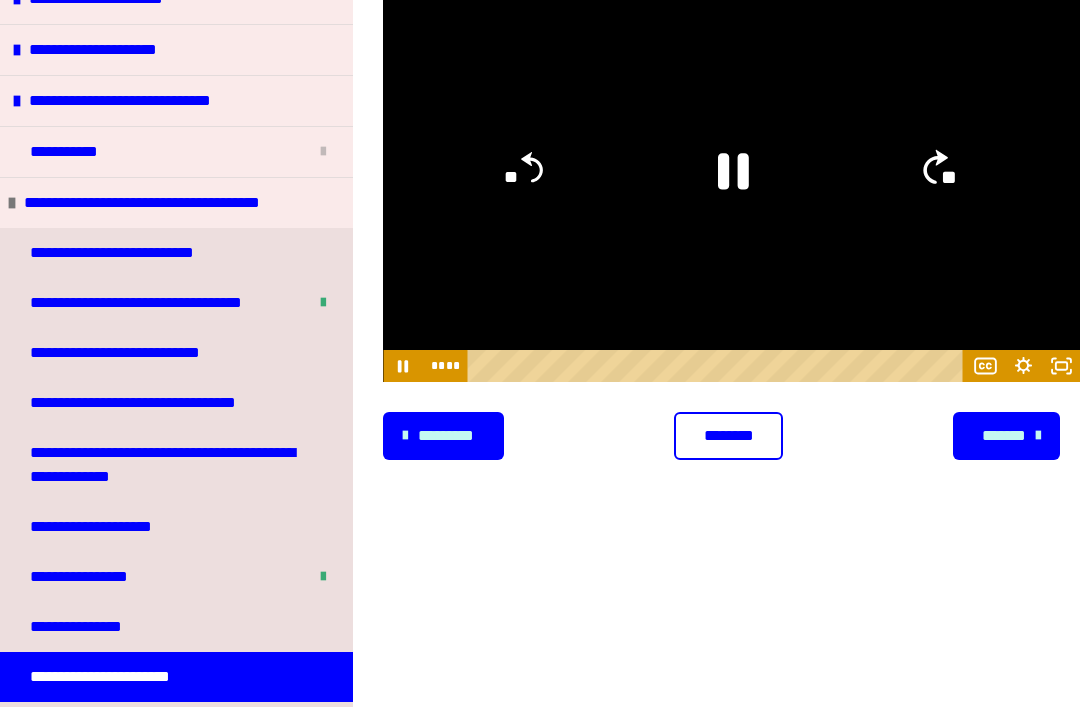 click on "**" 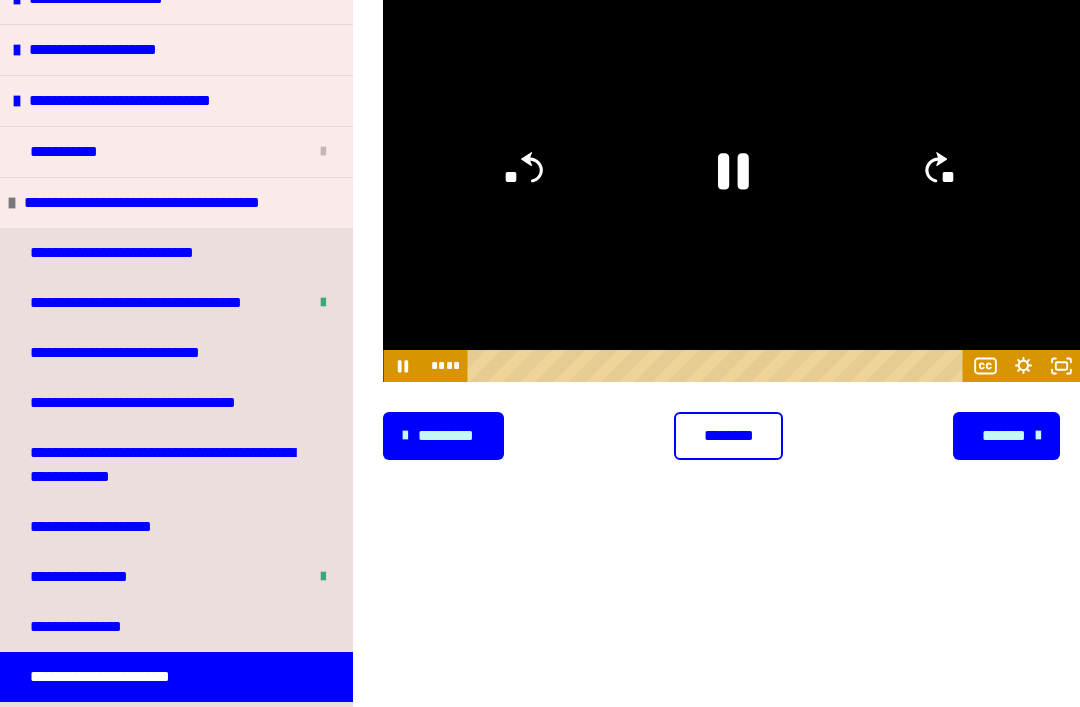 scroll, scrollTop: 245, scrollLeft: 0, axis: vertical 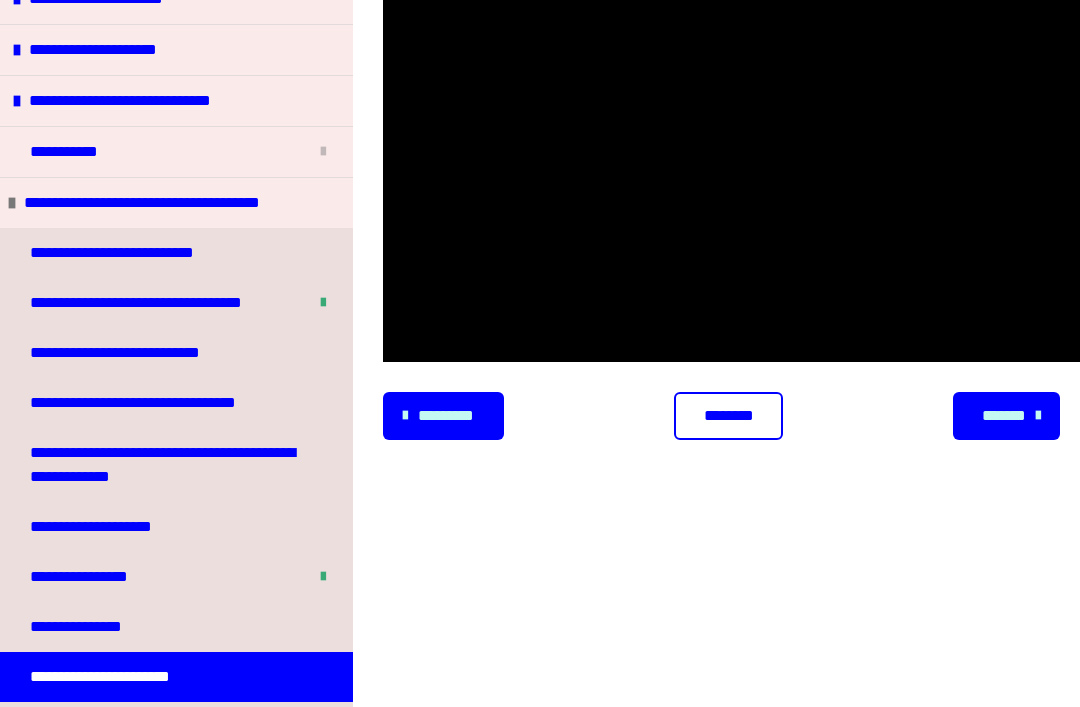 click at bounding box center (731, 166) 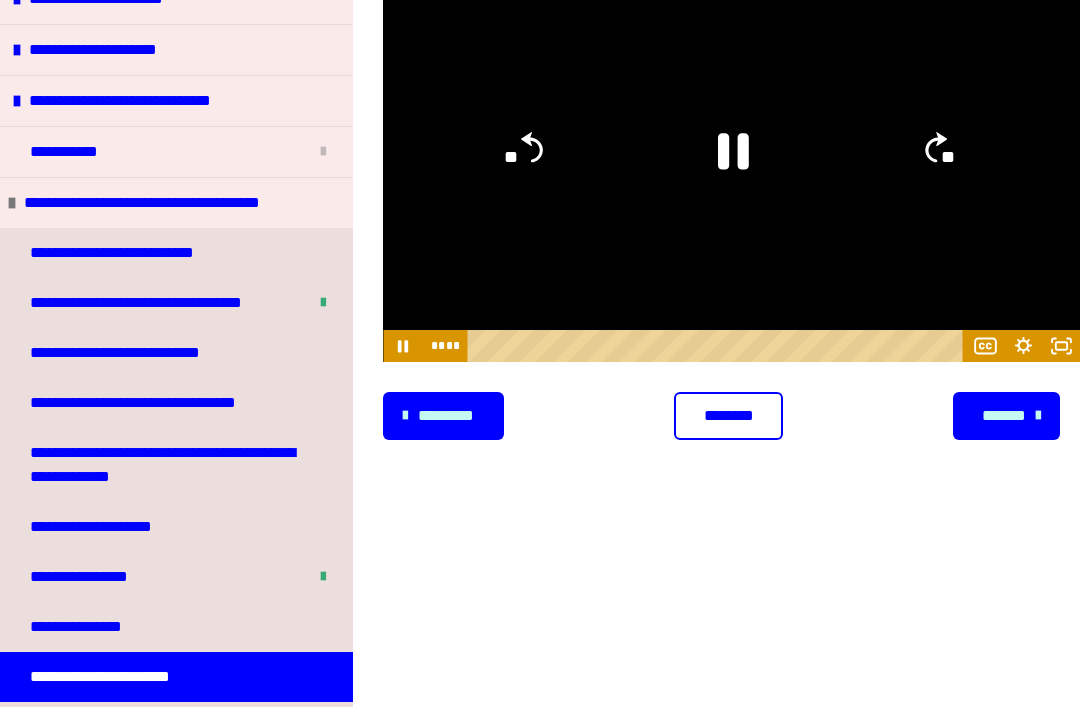 click on "**" 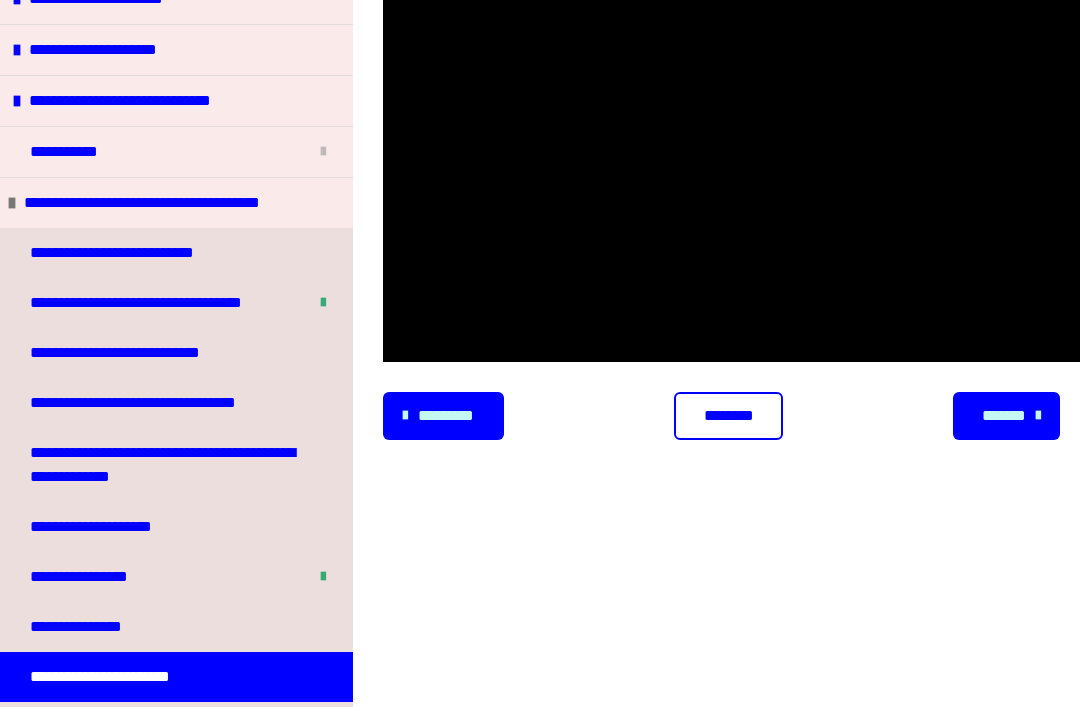 click at bounding box center [731, 166] 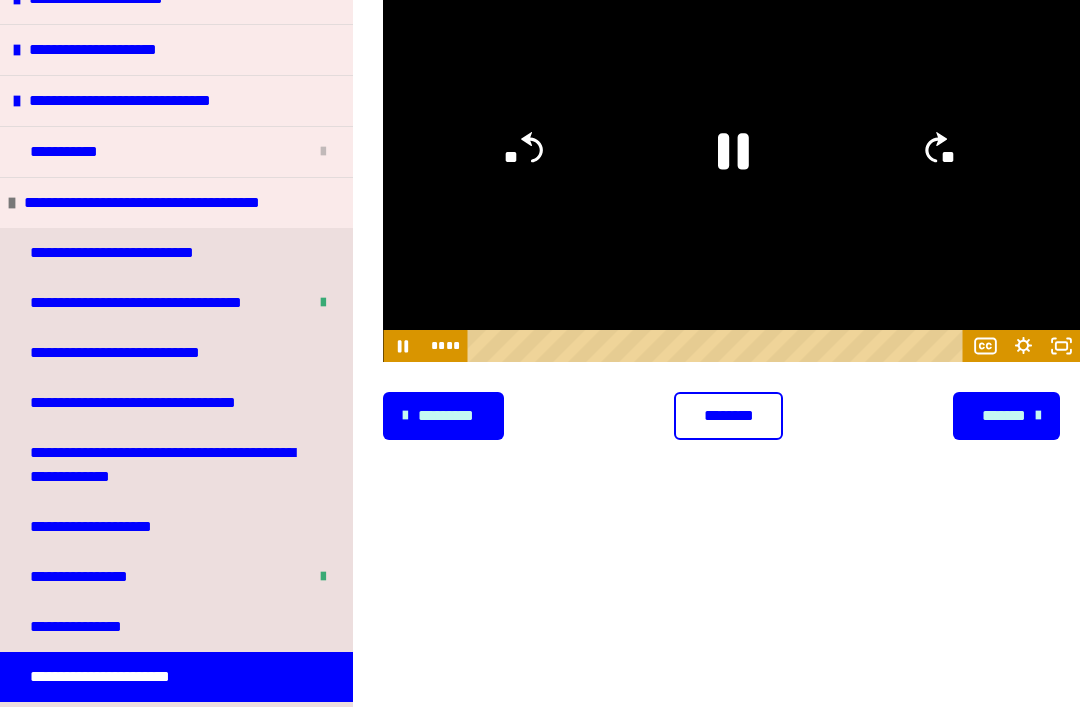 click on "**" 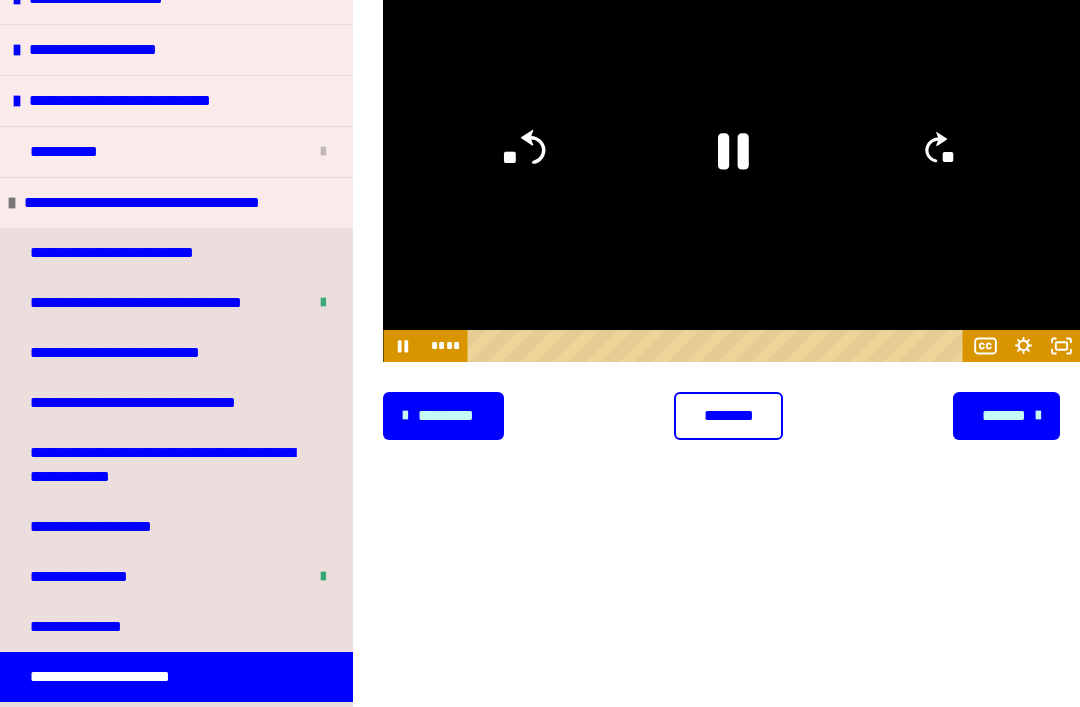 click on "**" 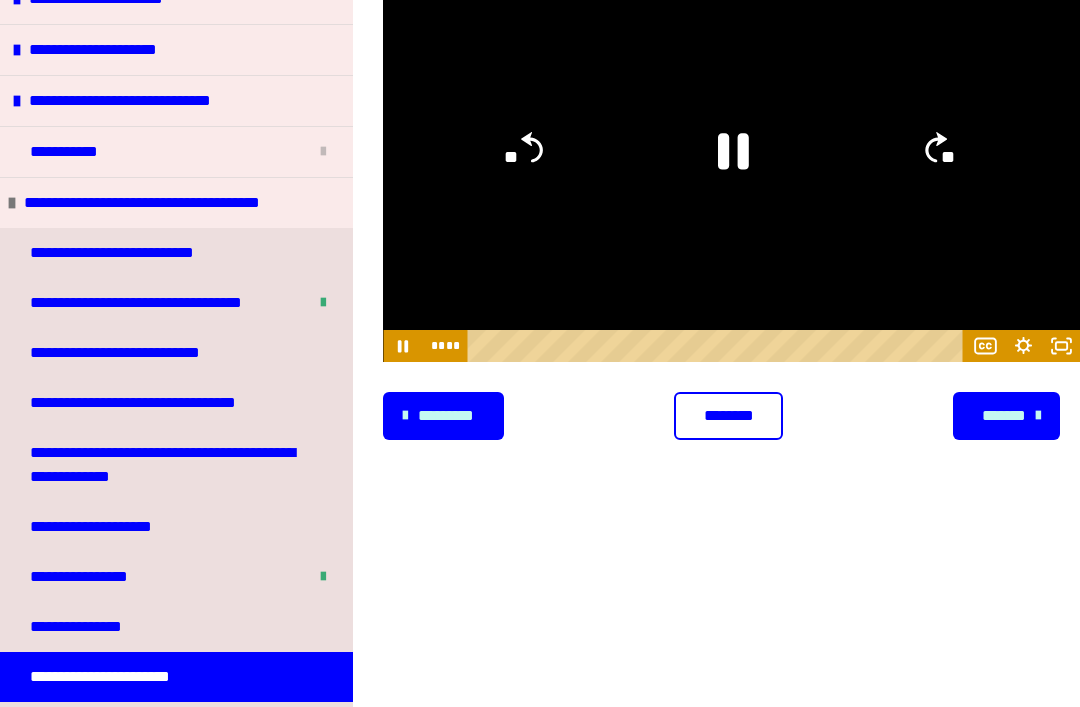 click on "**" 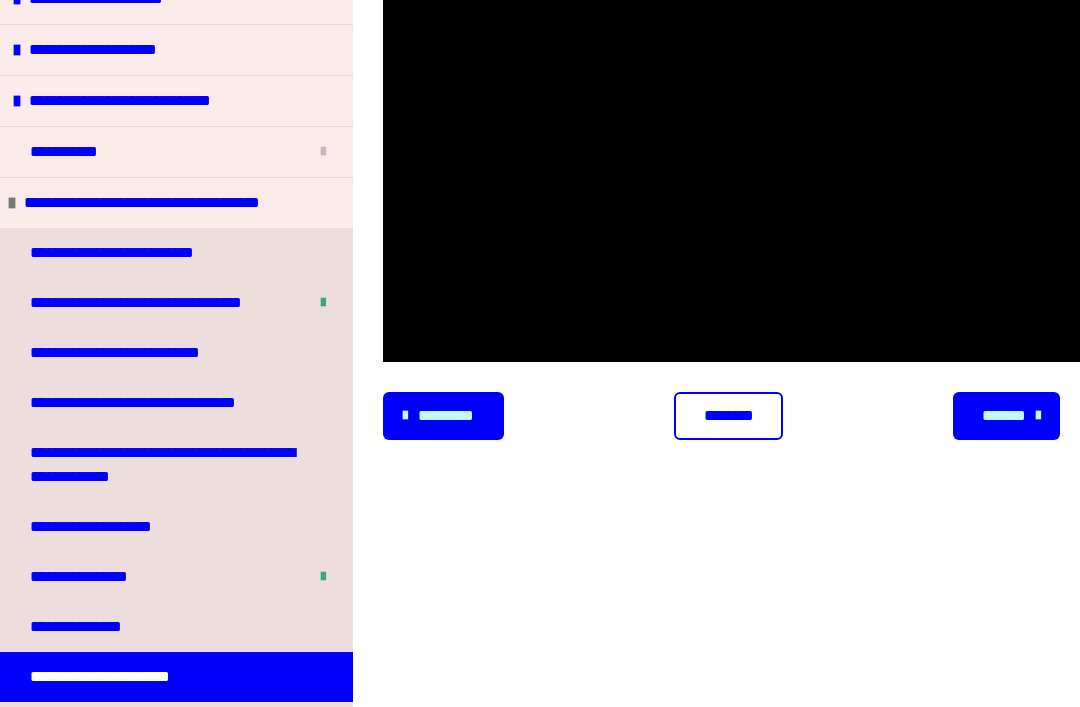 click at bounding box center (731, 166) 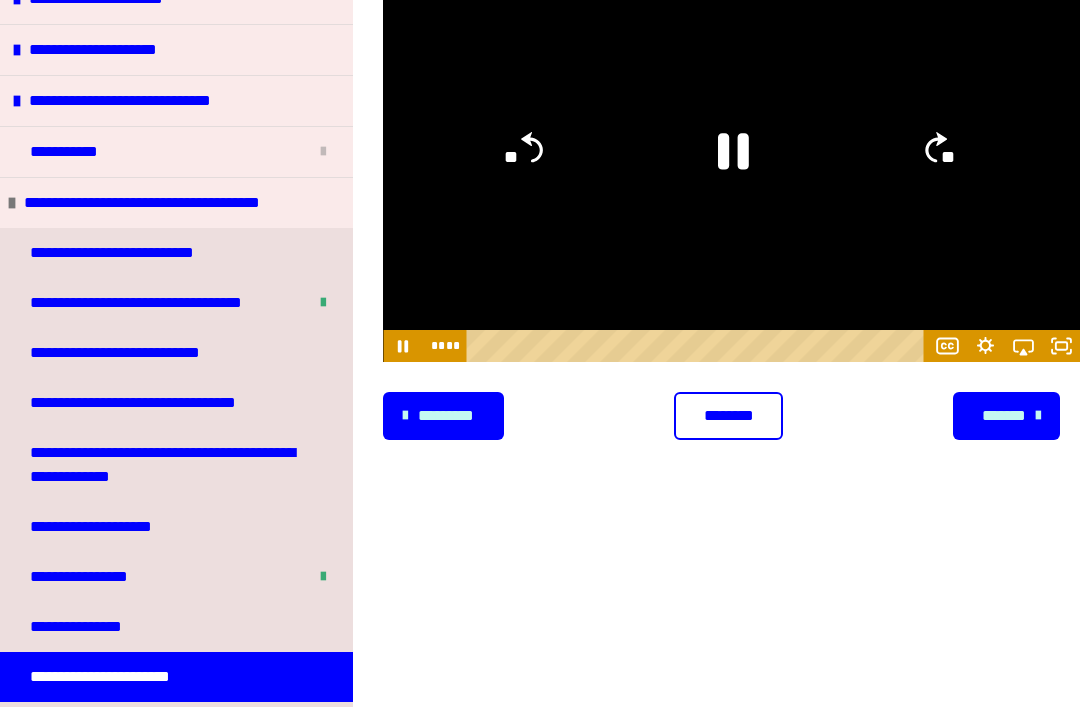 click on "**" 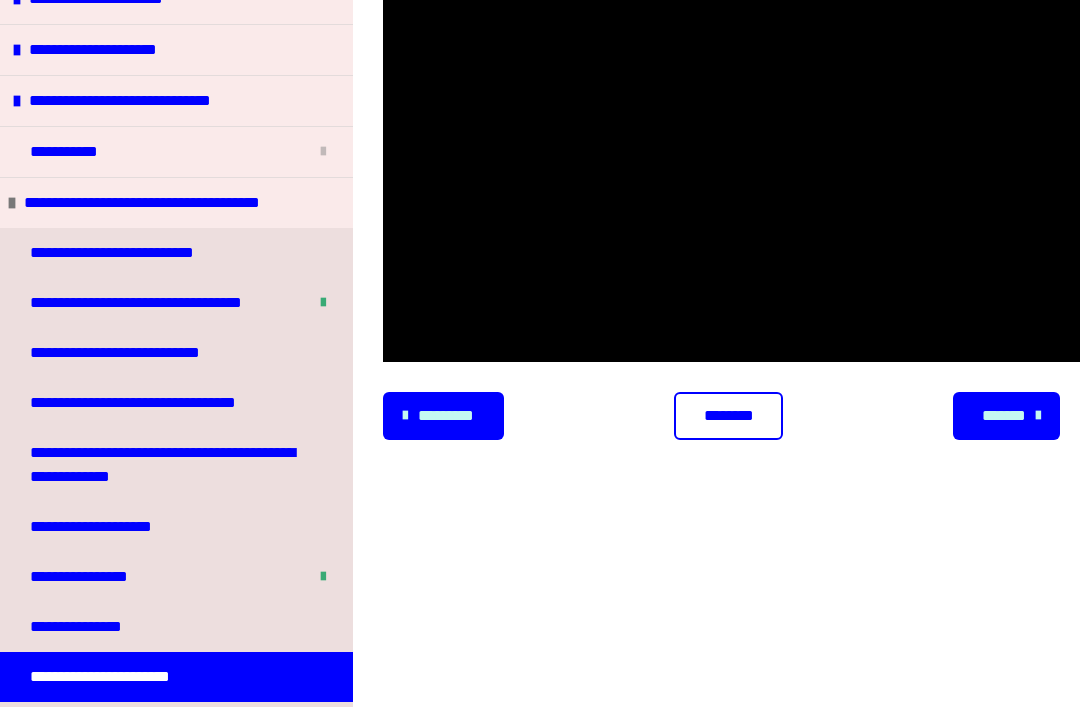 click at bounding box center [731, 166] 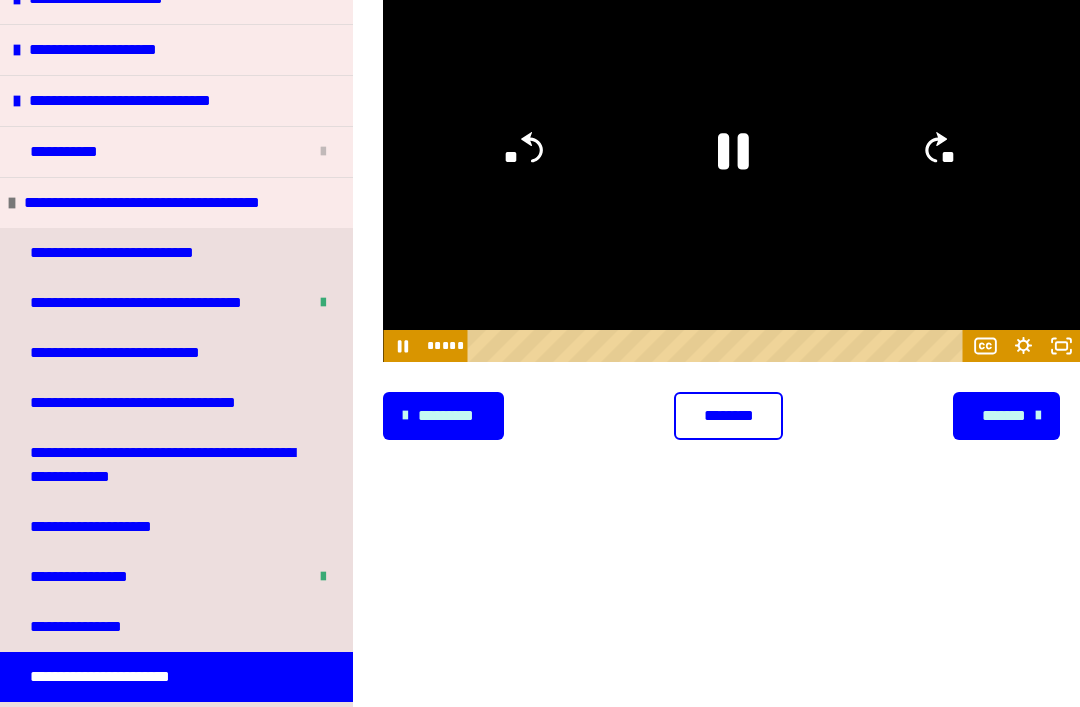 click on "**" 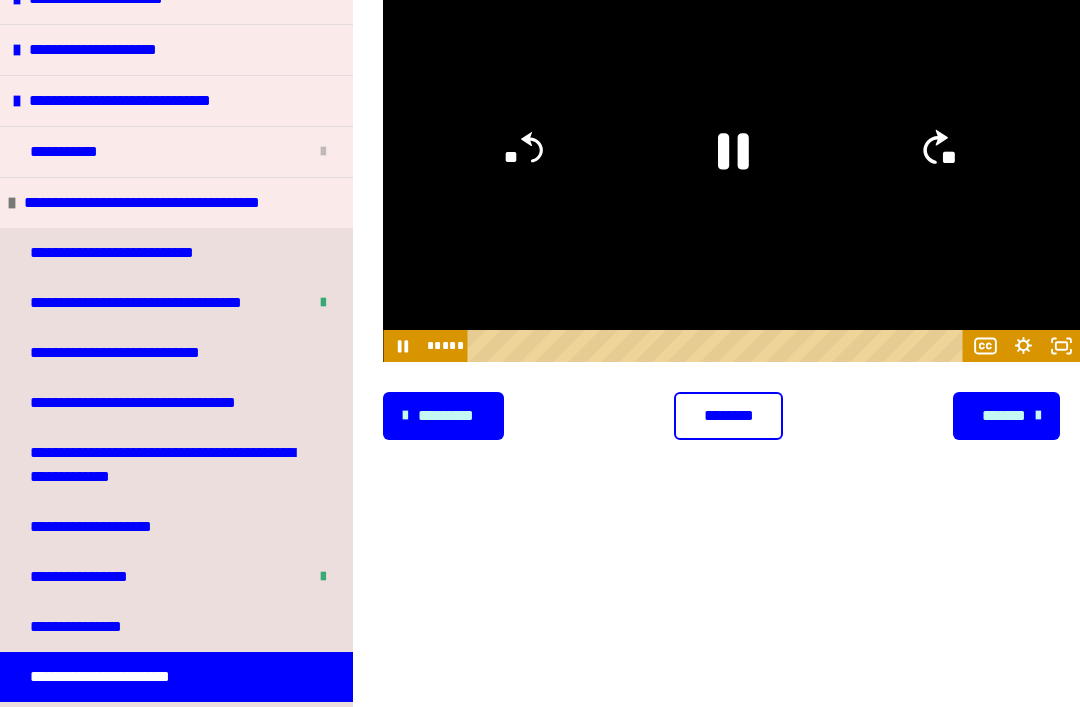 click on "**" 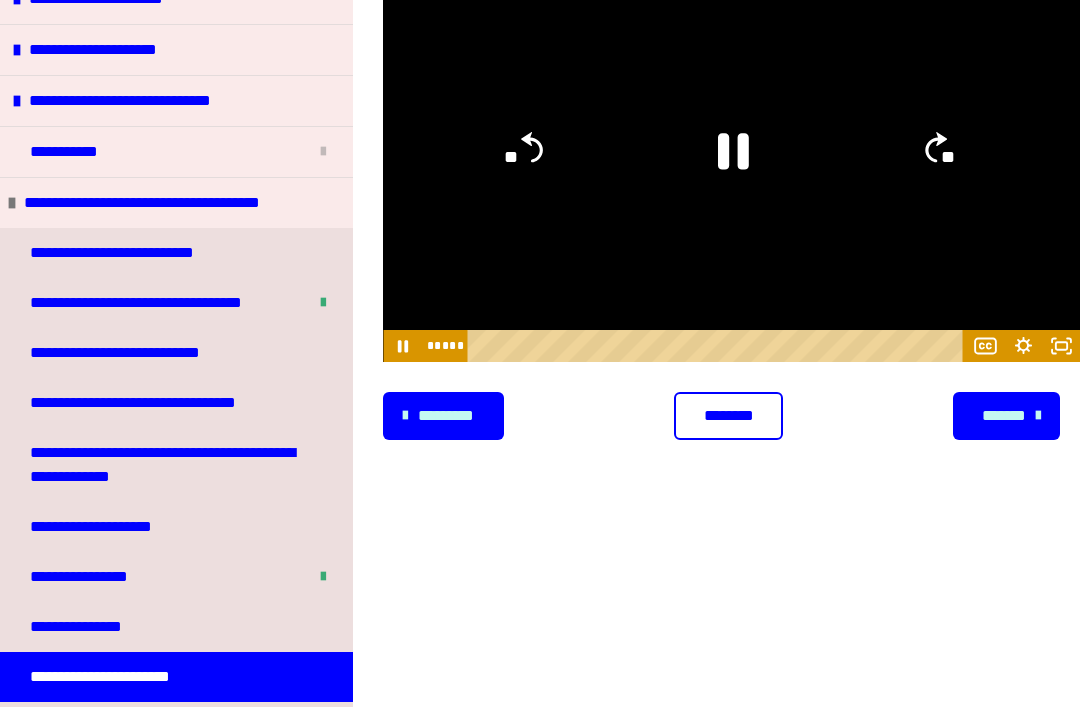click on "**" 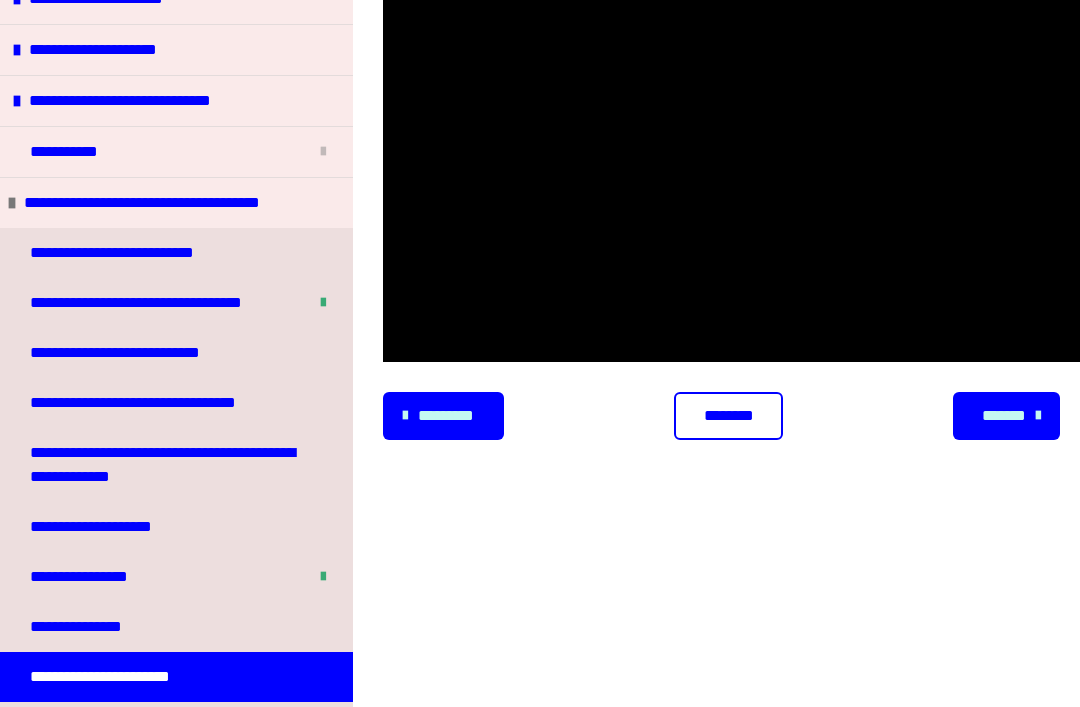 click at bounding box center (731, 166) 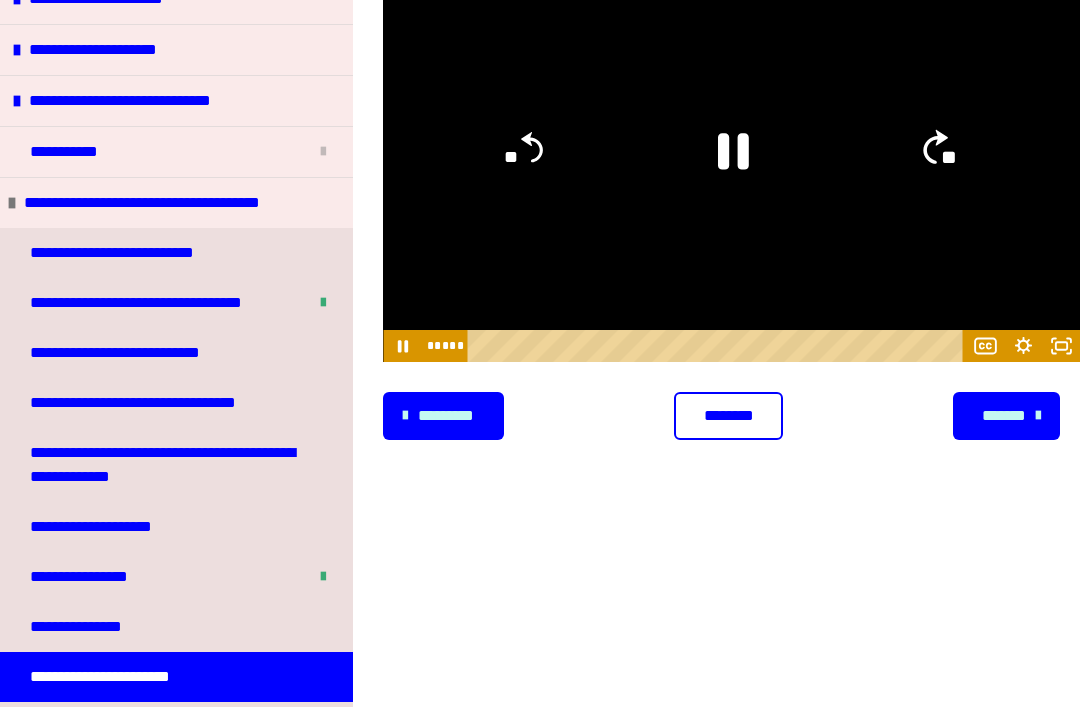 click on "**" 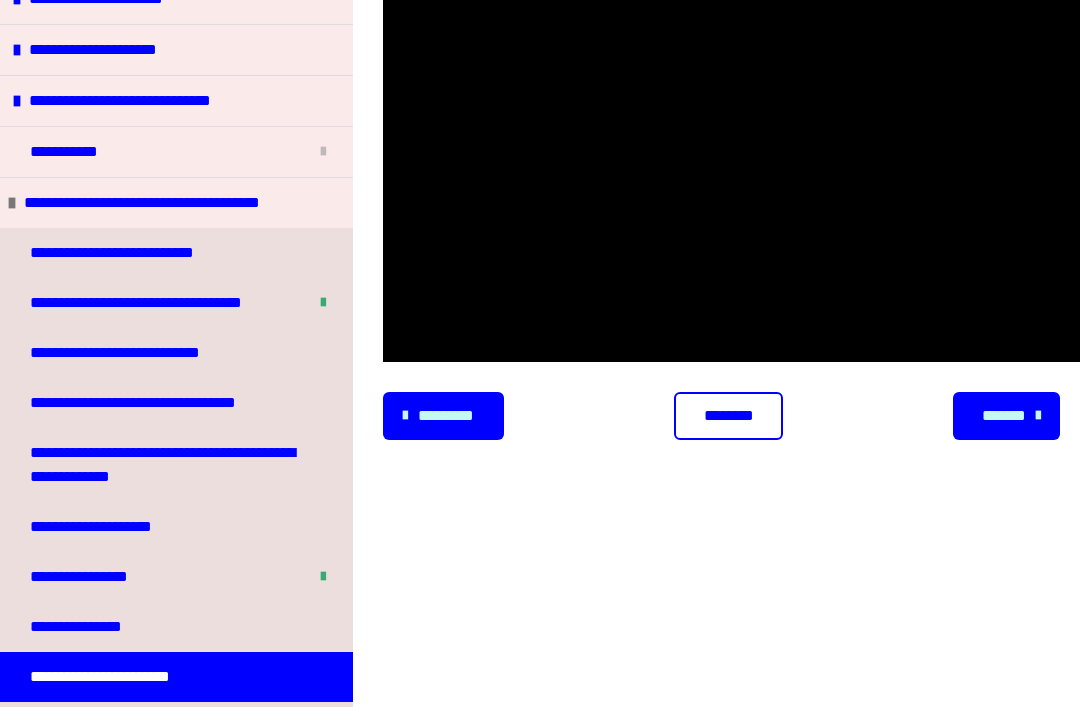 click at bounding box center (731, 166) 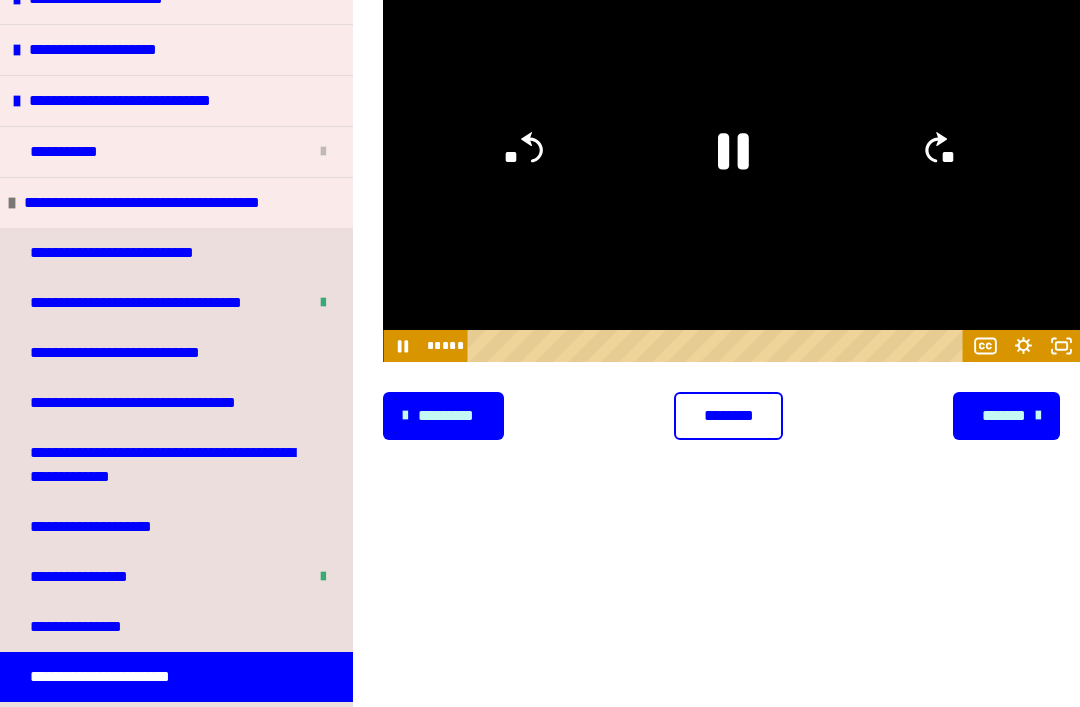 click on "**" 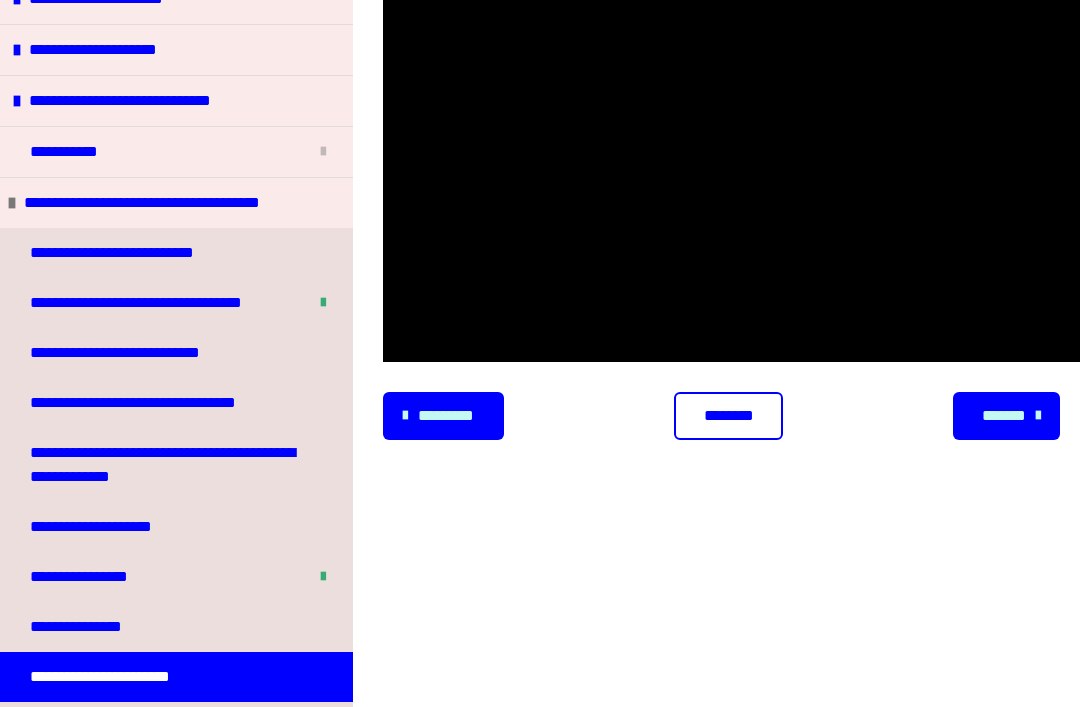 click at bounding box center (731, 166) 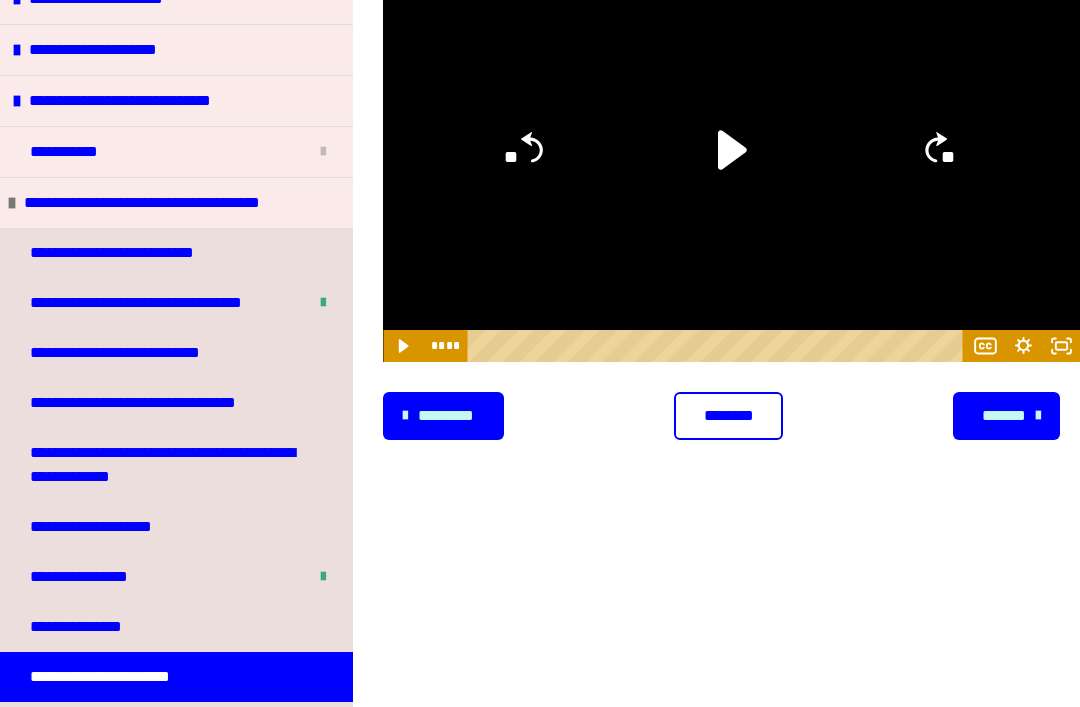 click at bounding box center (731, 166) 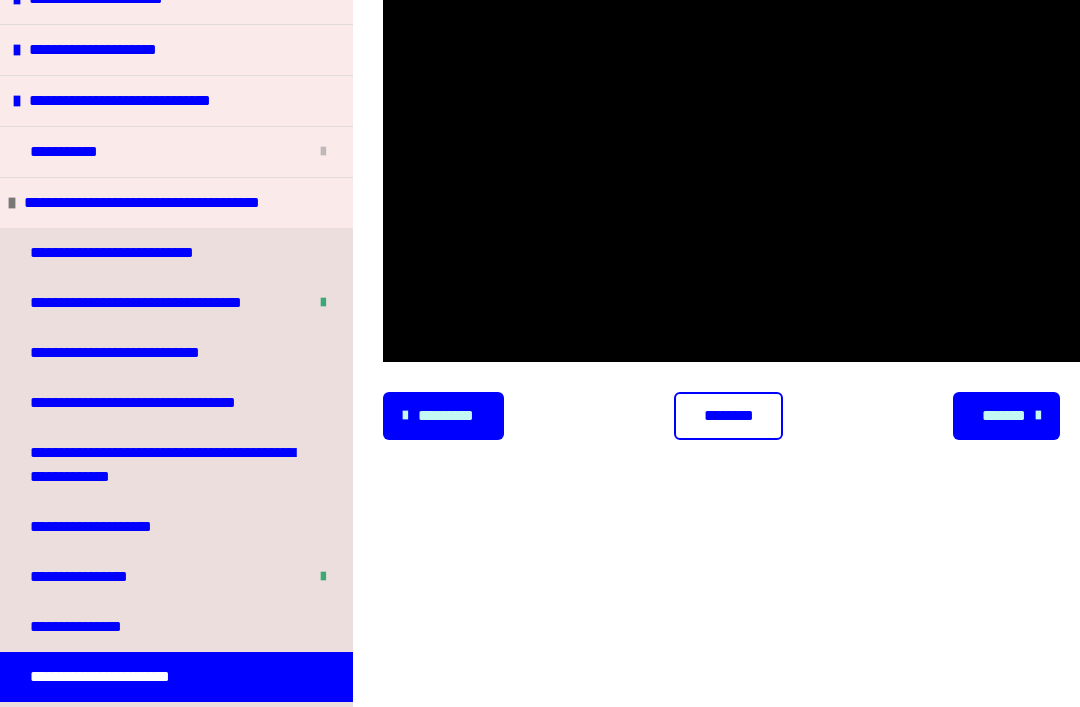 click at bounding box center [731, 166] 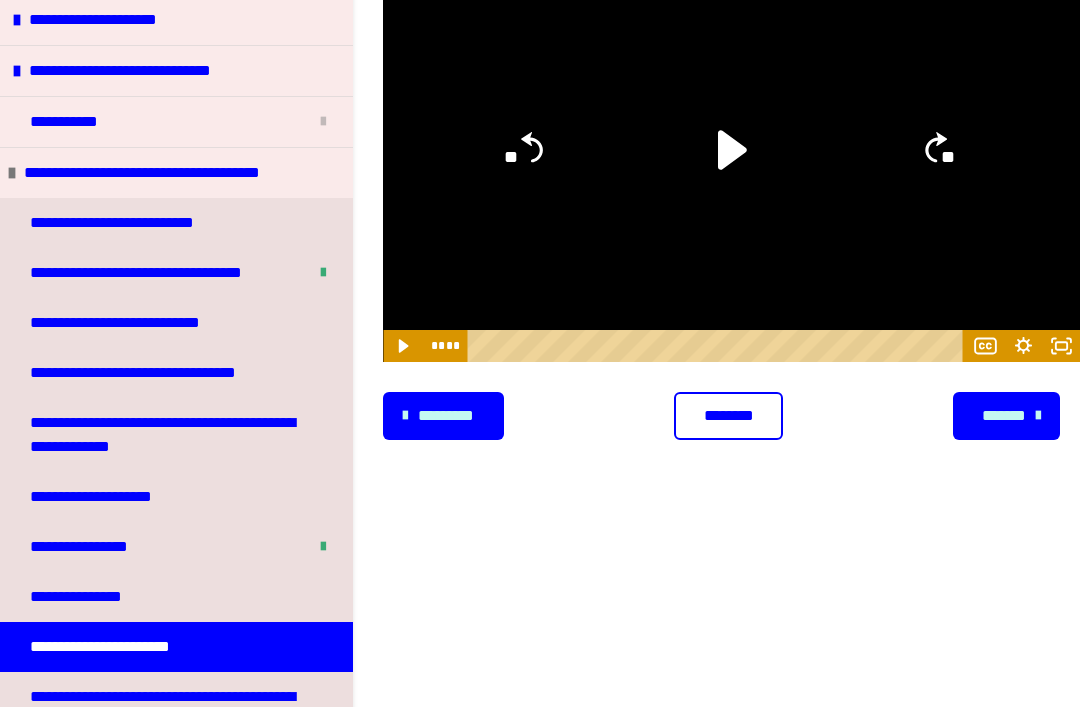 scroll, scrollTop: 0, scrollLeft: 0, axis: both 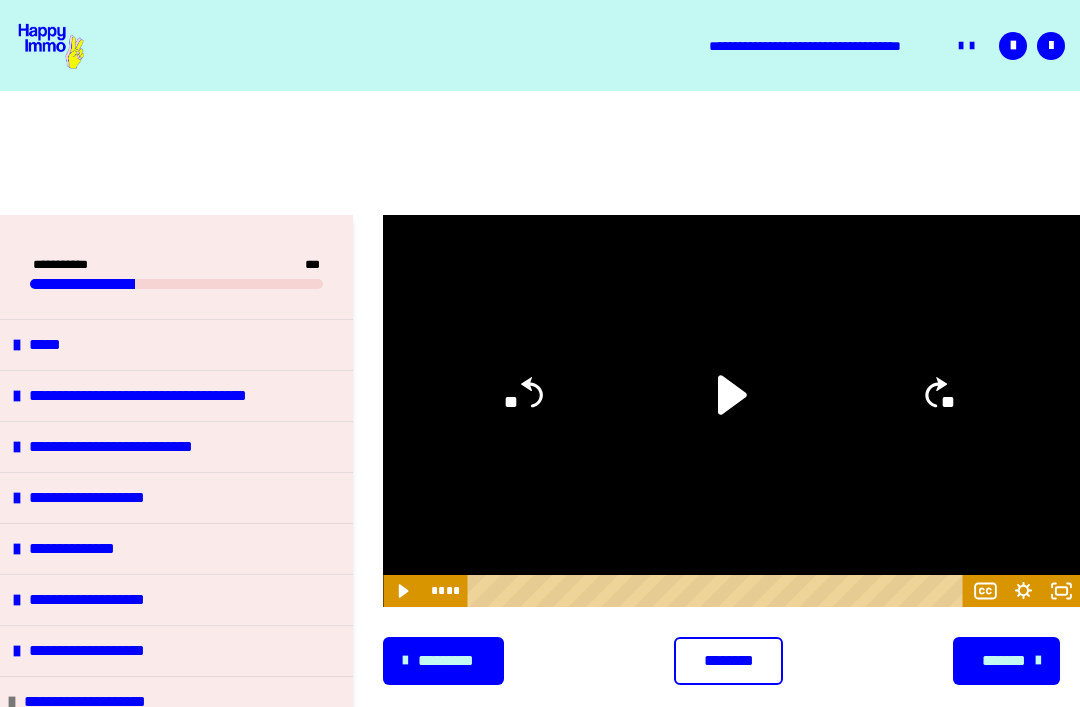 click 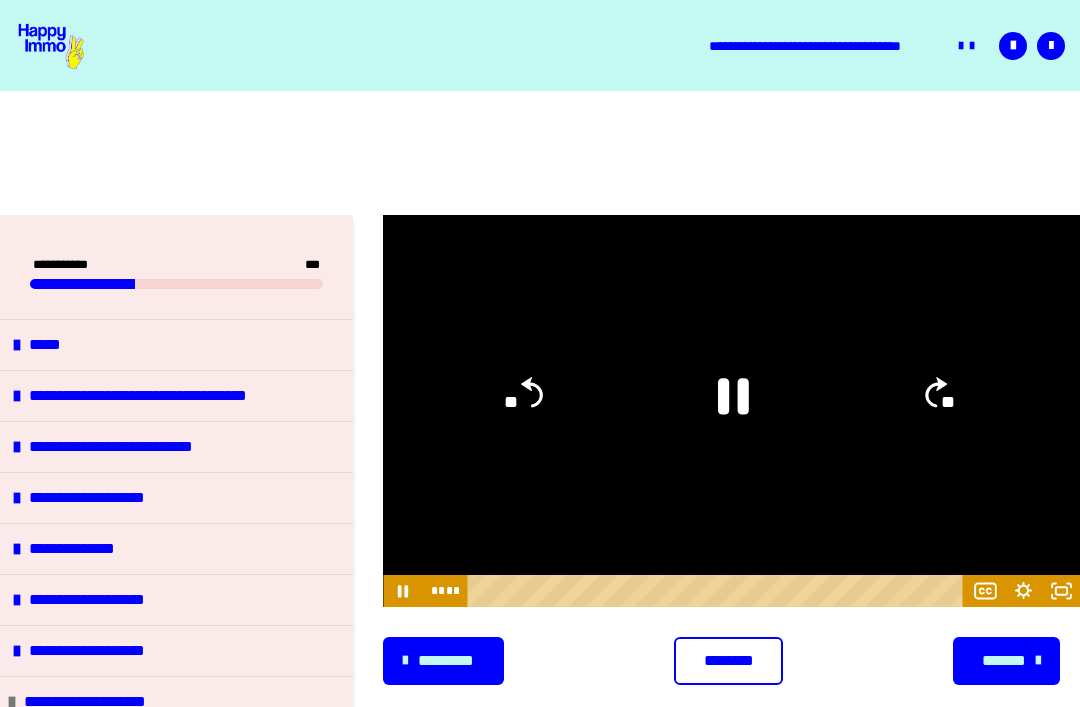 click at bounding box center (731, 411) 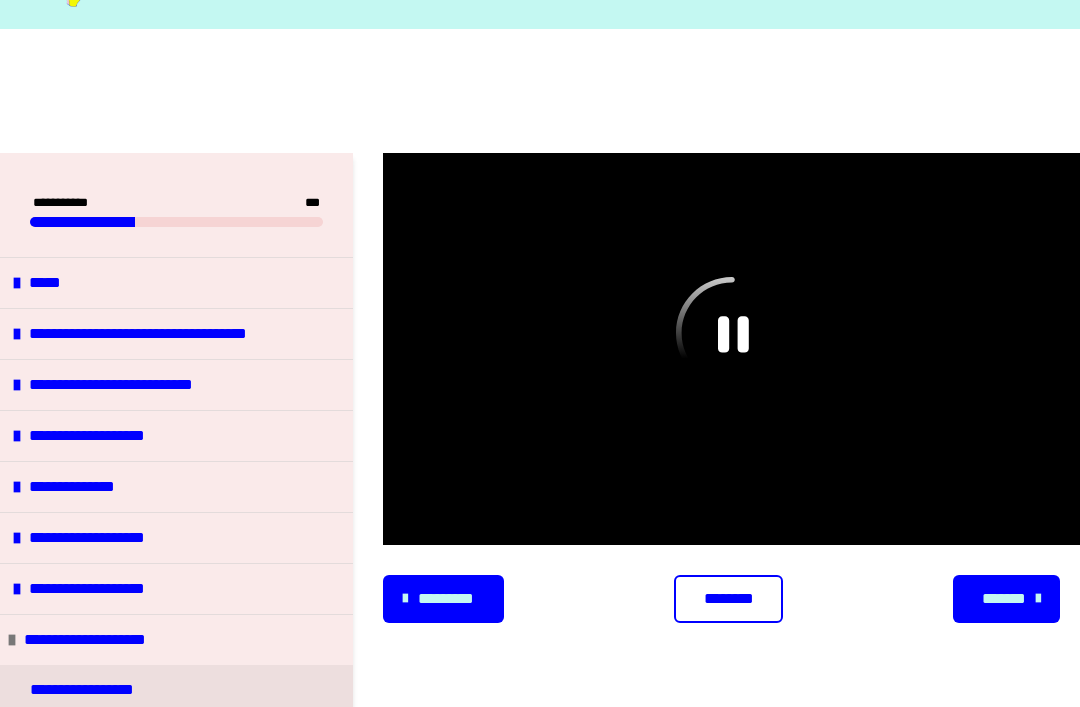 scroll, scrollTop: 63, scrollLeft: 0, axis: vertical 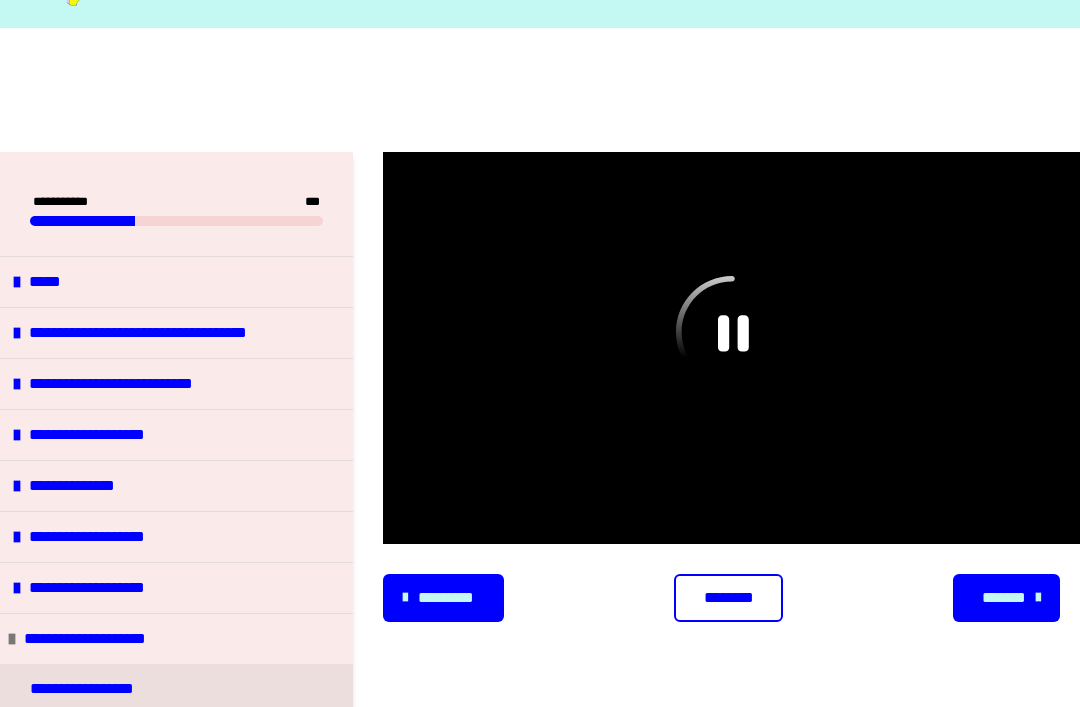 click at bounding box center (731, 348) 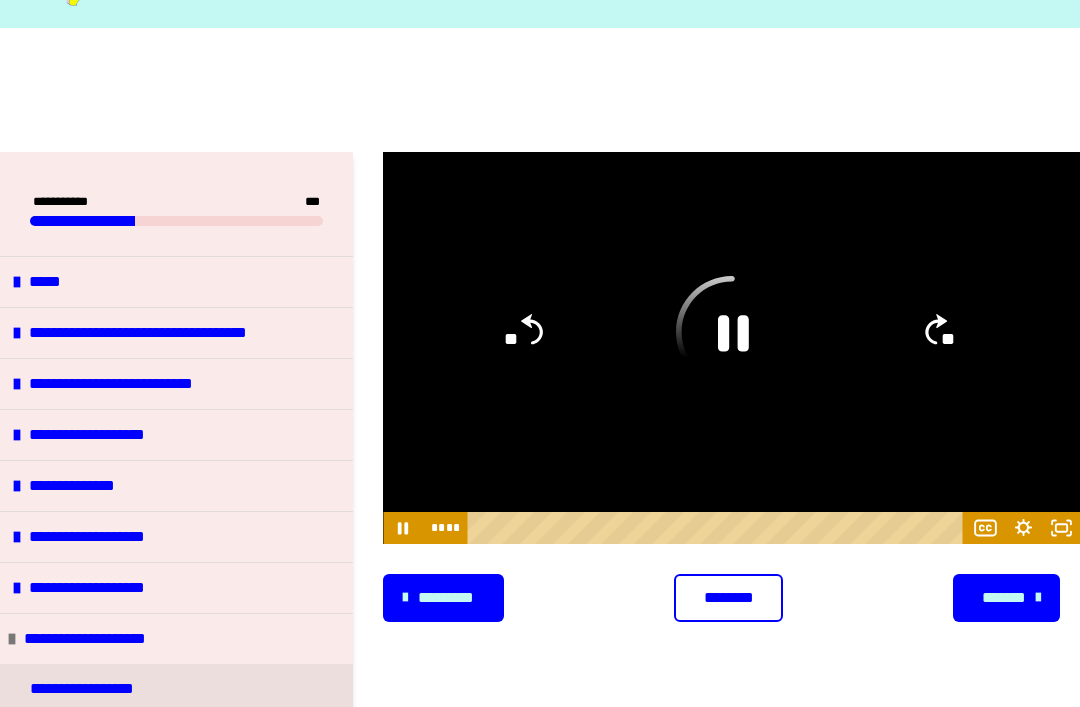 click on "**" 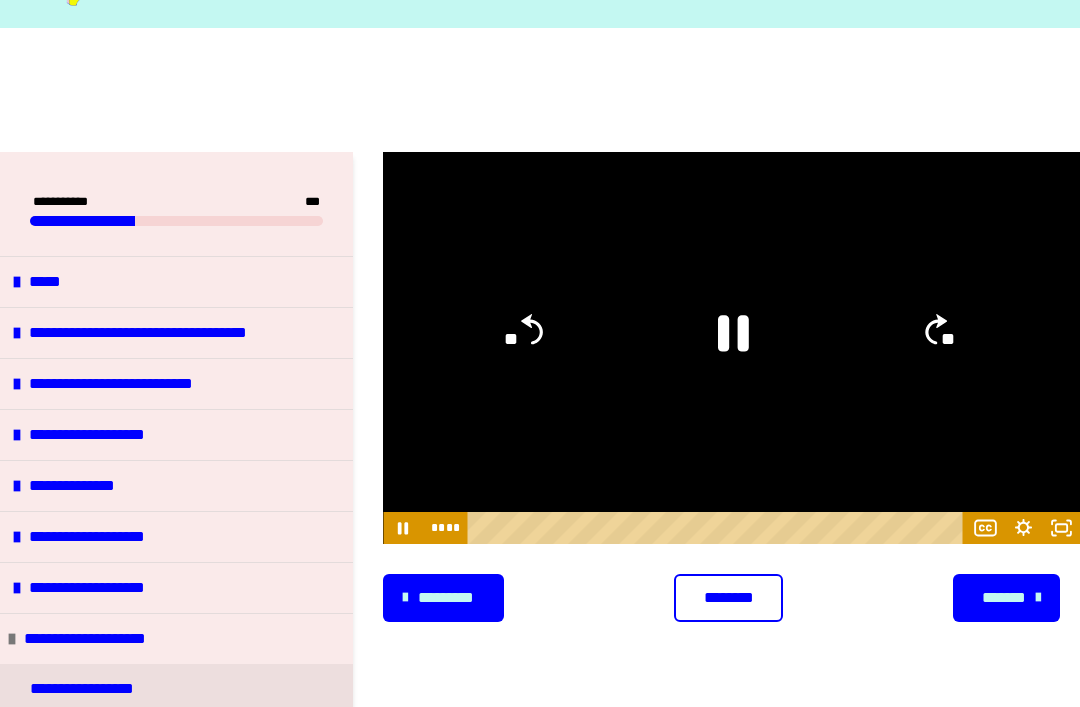 click on "**" 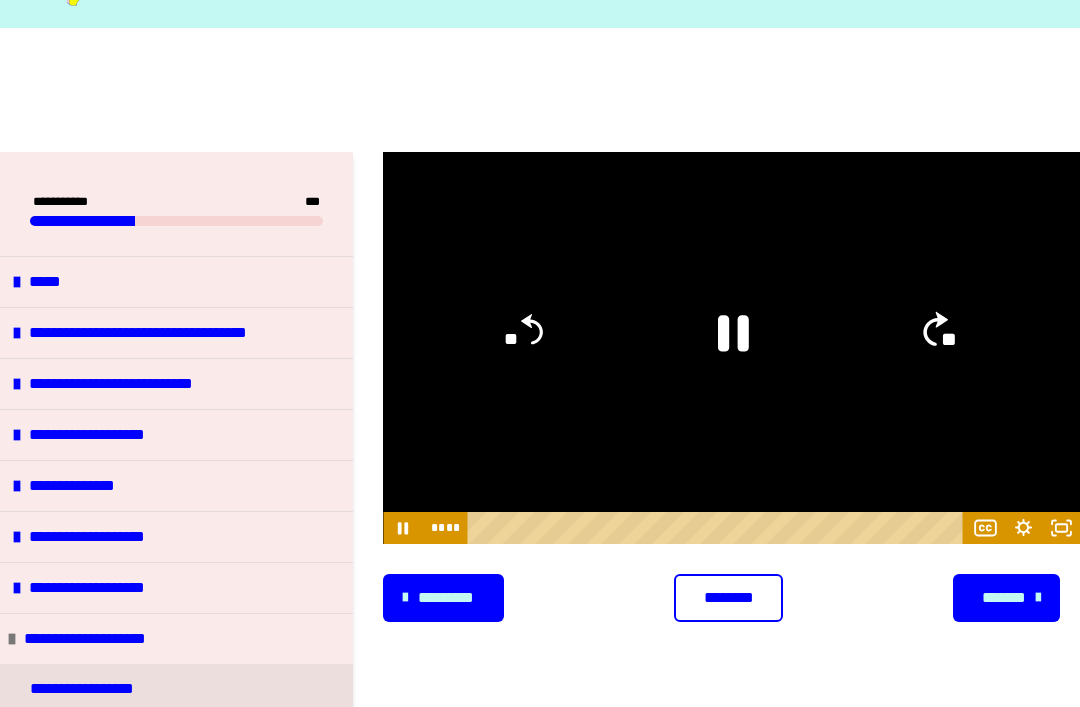 click on "**" 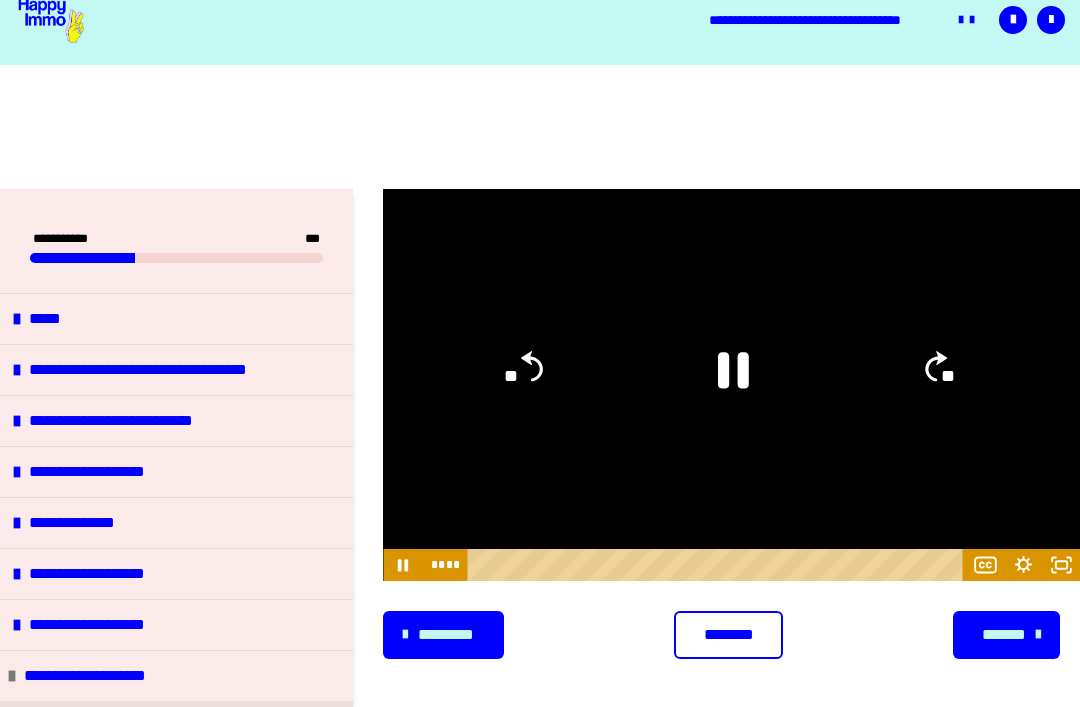 scroll, scrollTop: 0, scrollLeft: 0, axis: both 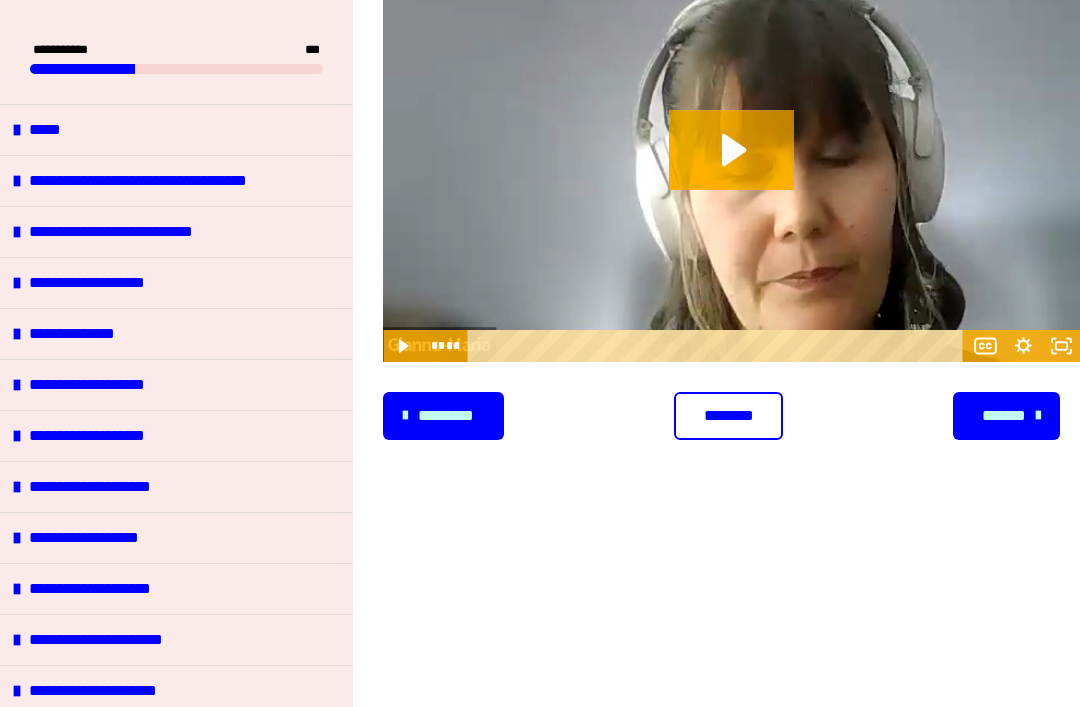 click 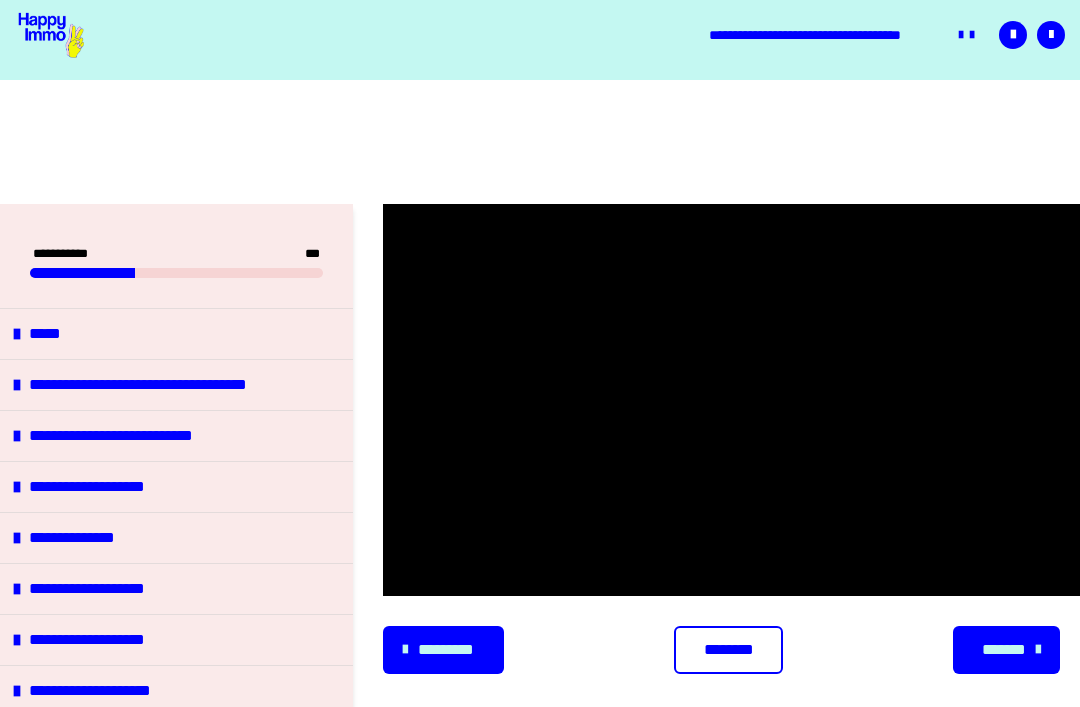scroll, scrollTop: 0, scrollLeft: 0, axis: both 